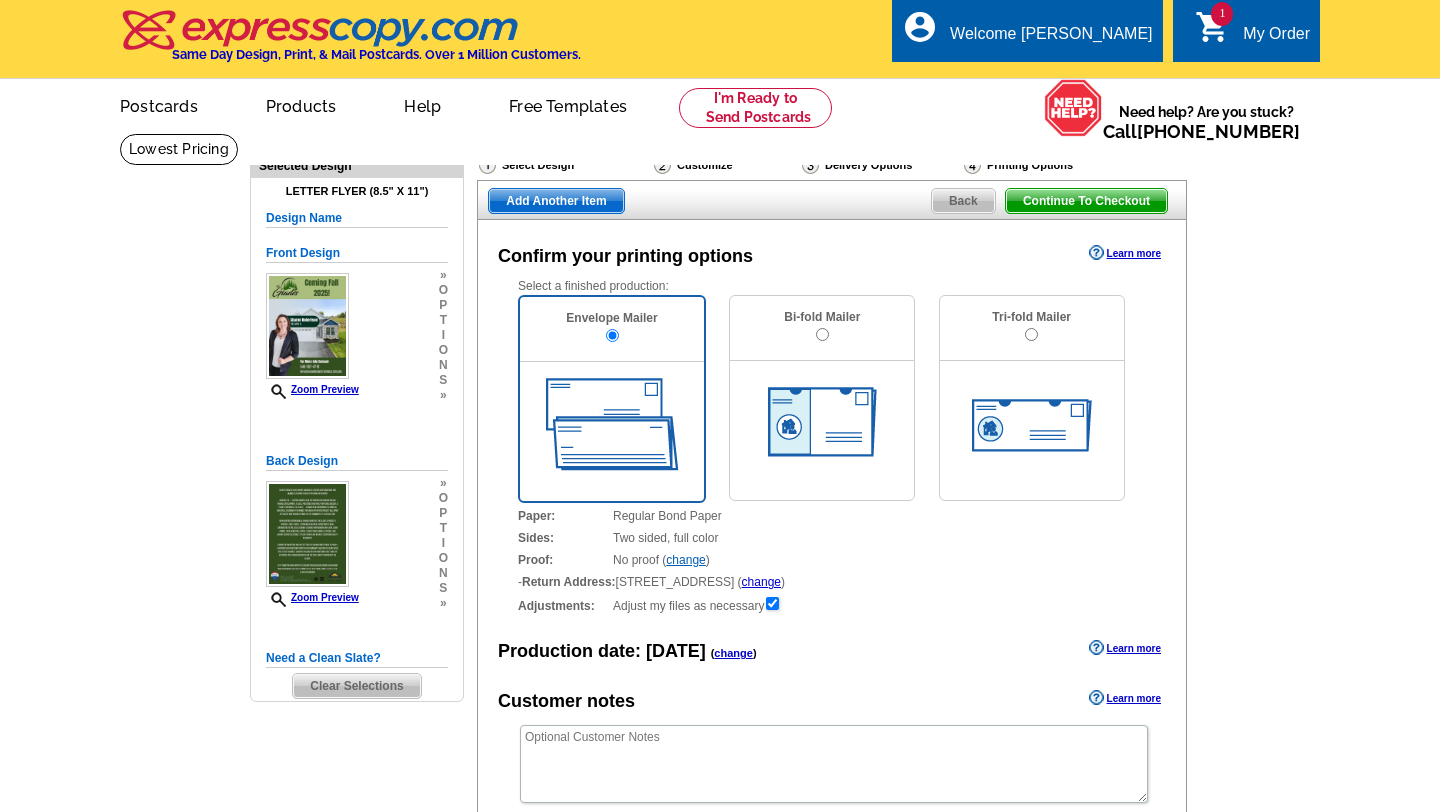 scroll, scrollTop: 0, scrollLeft: 0, axis: both 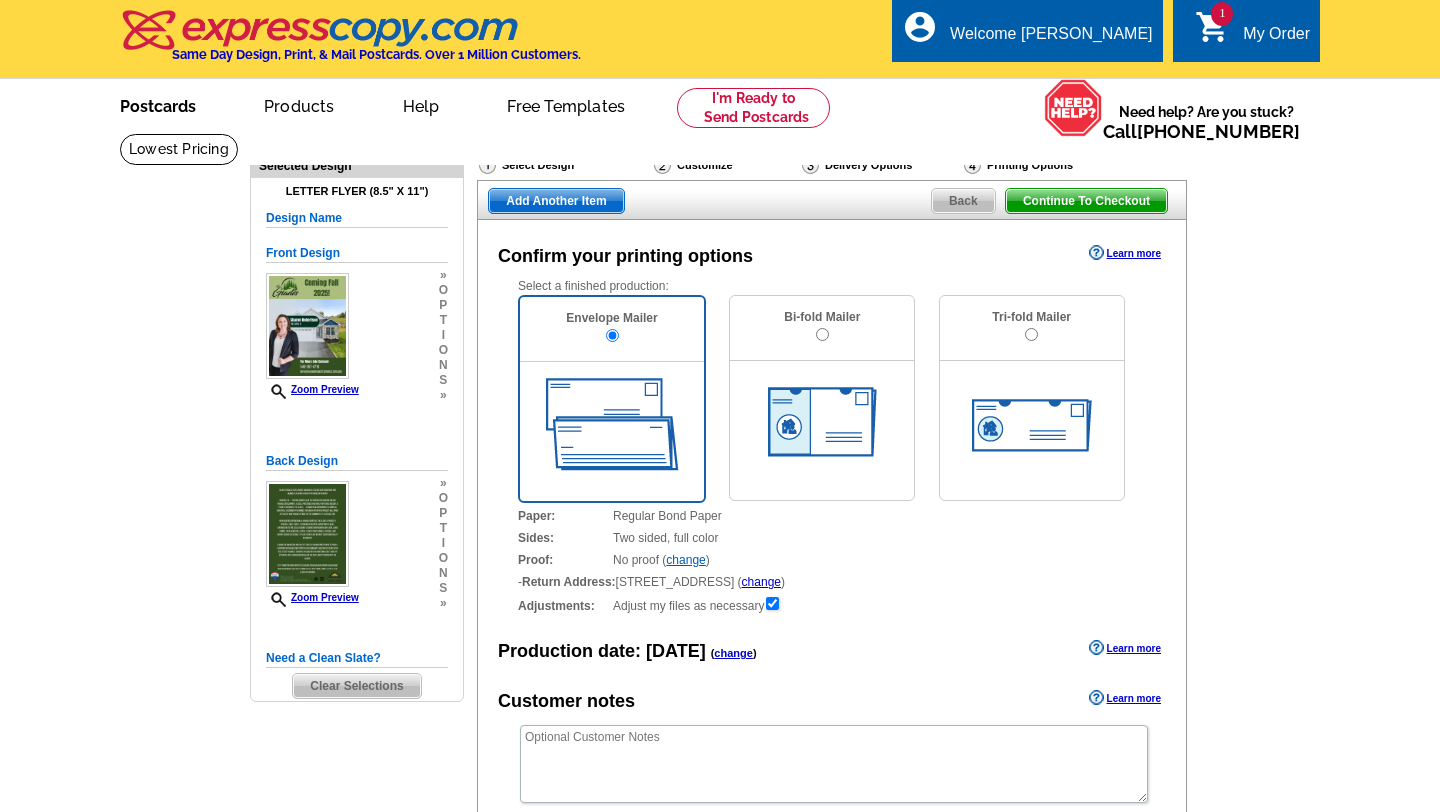 click on "Postcards" at bounding box center (158, 104) 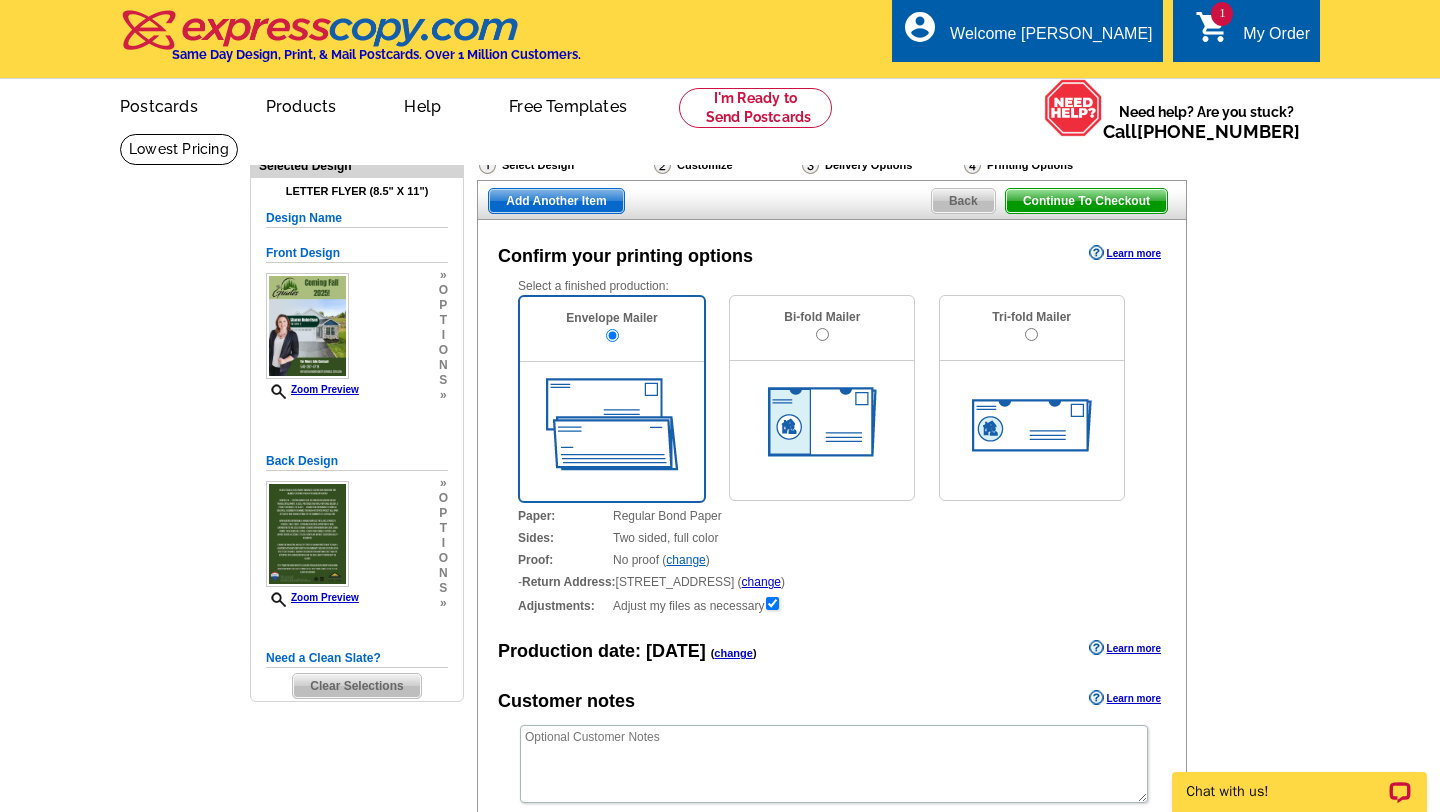 scroll, scrollTop: 0, scrollLeft: 0, axis: both 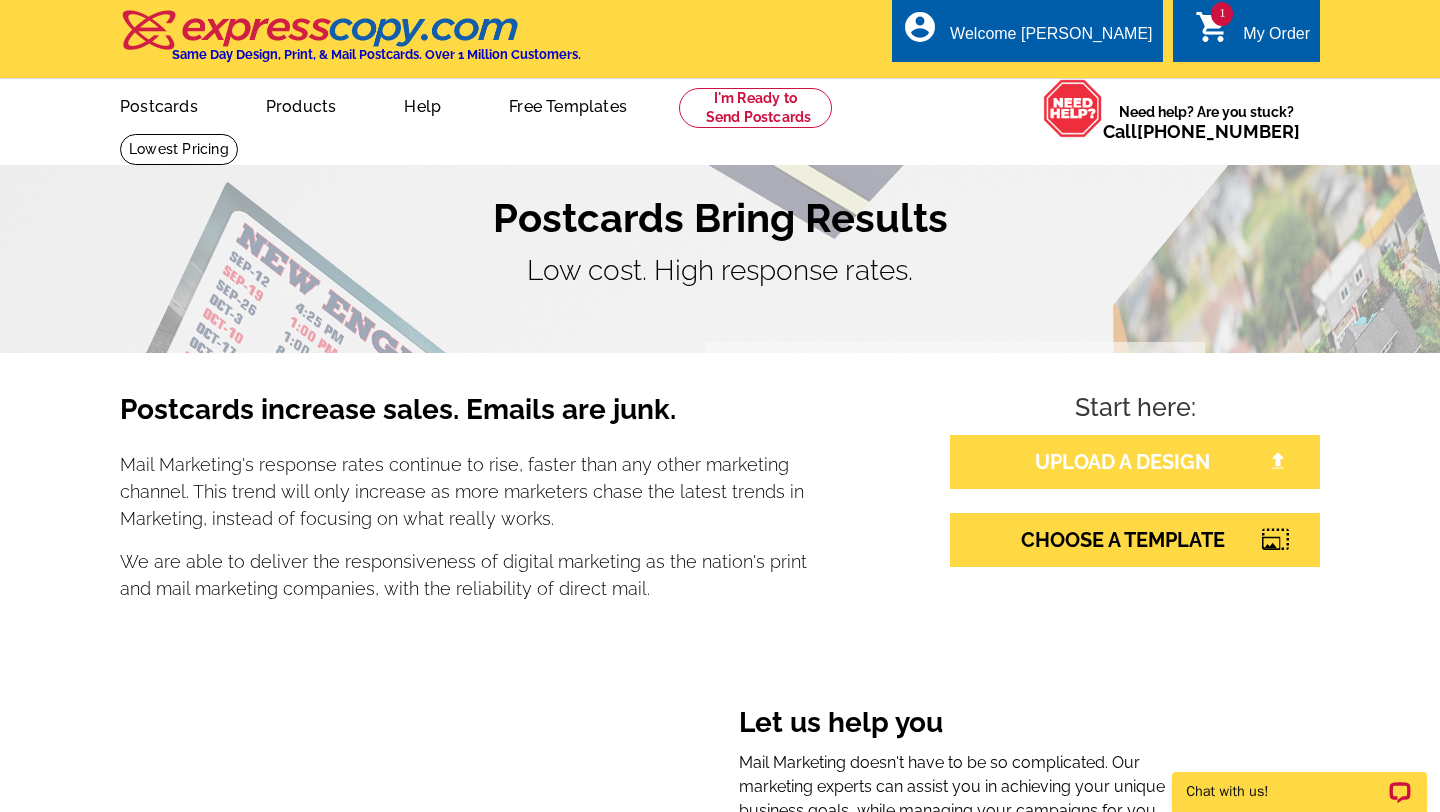 click on "UPLOAD A DESIGN" at bounding box center (1135, 462) 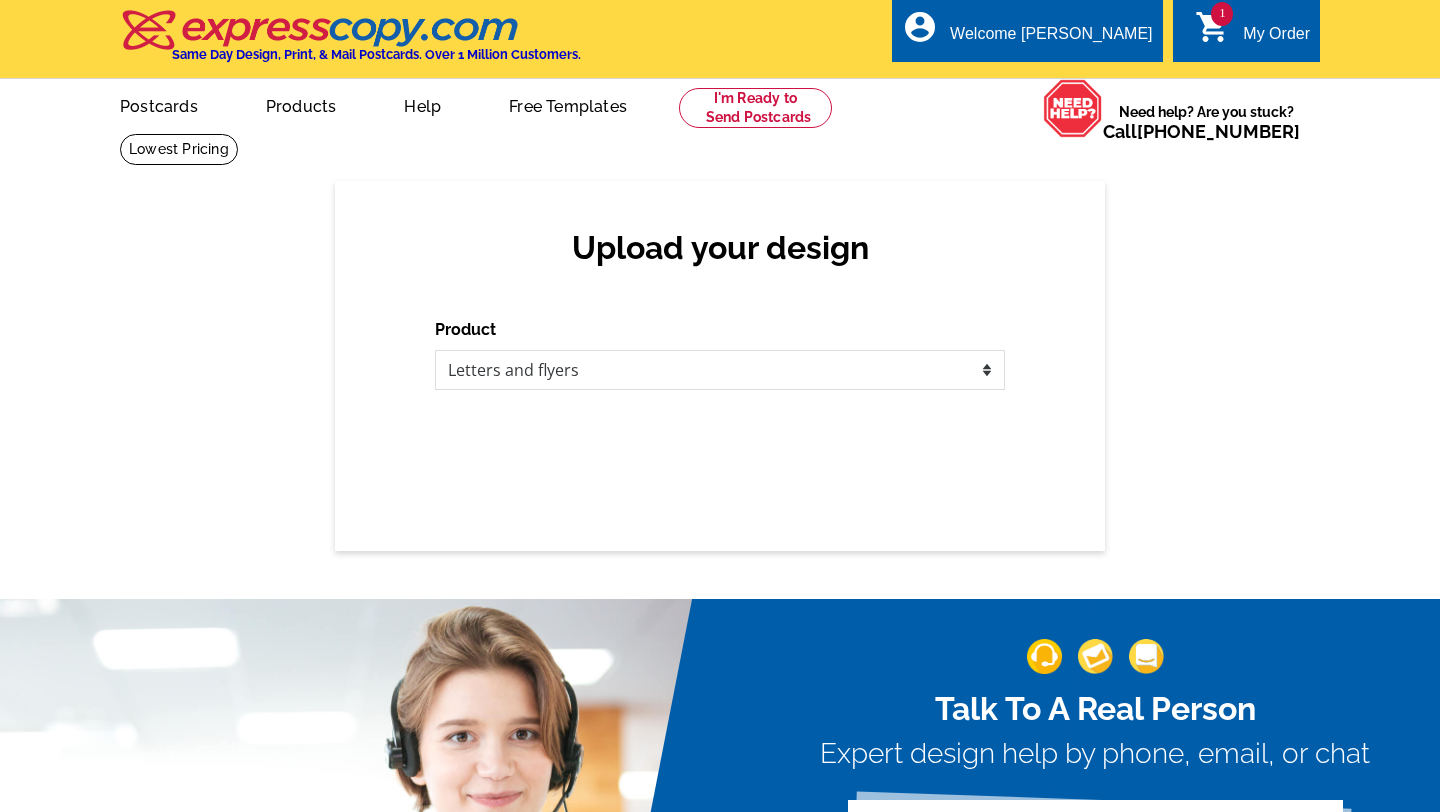 scroll, scrollTop: 0, scrollLeft: 0, axis: both 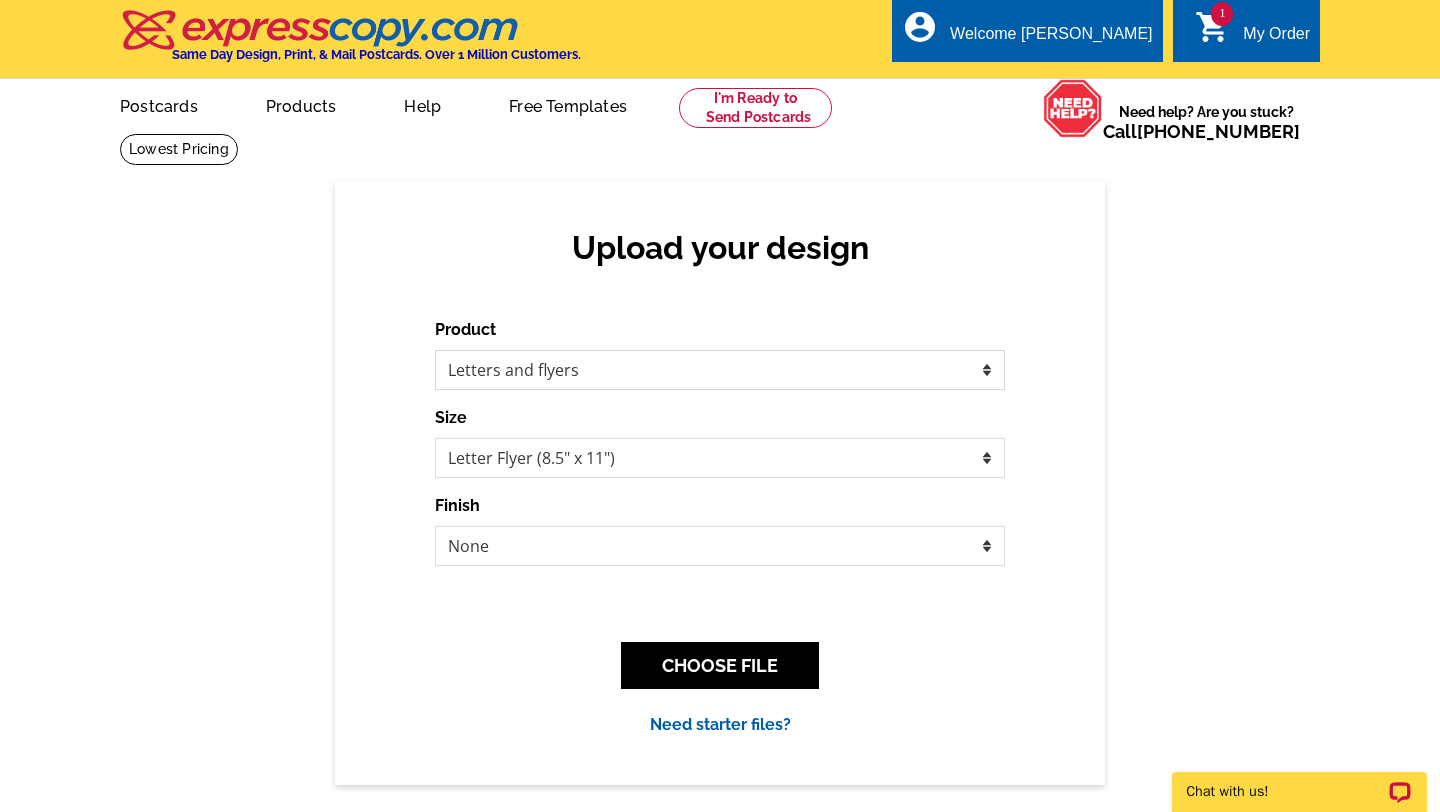 click on "Please select the type of file...
Postcards
Business Cards
Letters and flyers
Greeting Cards
Door Hangers" at bounding box center [720, 370] 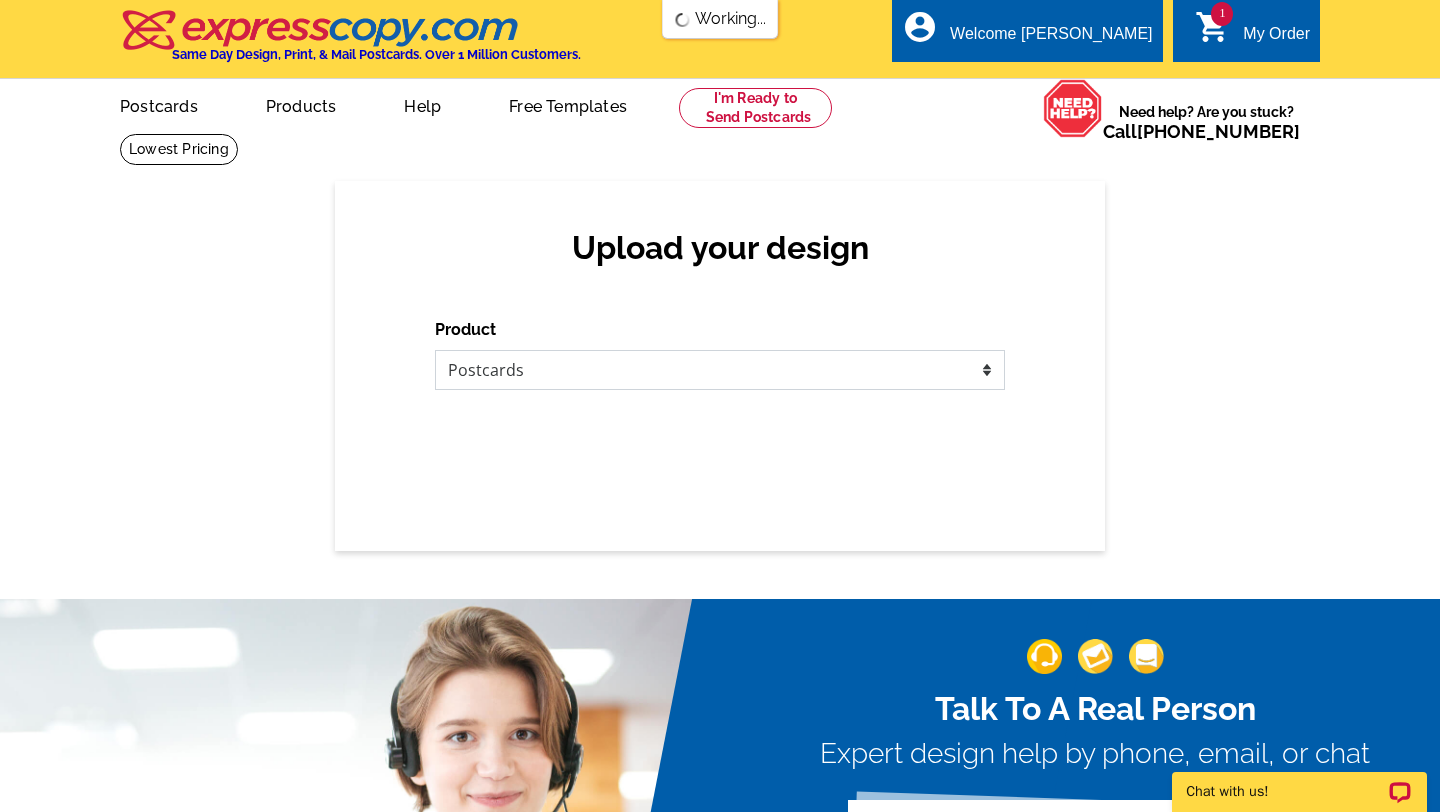 scroll, scrollTop: 0, scrollLeft: 0, axis: both 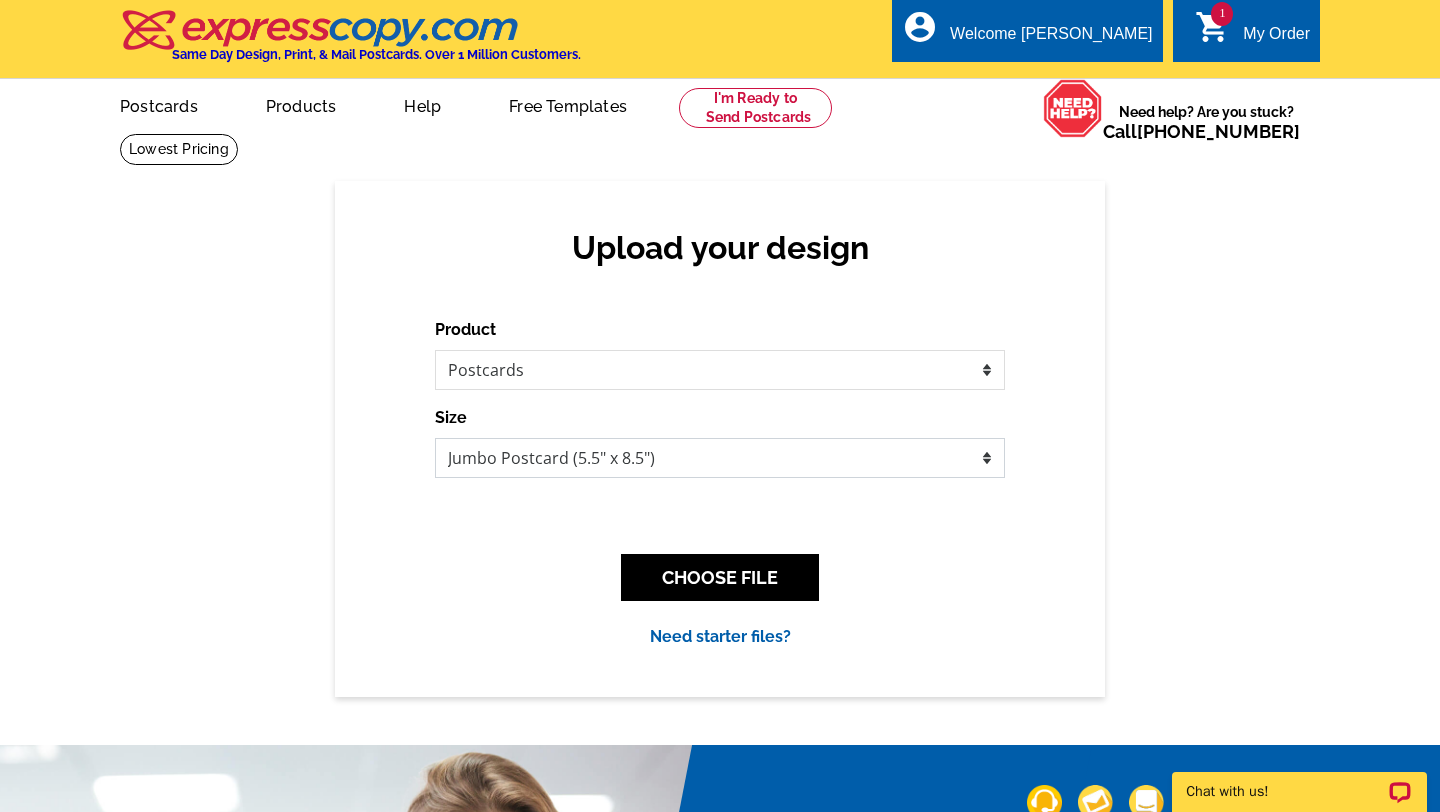 click on "Jumbo Postcard (5.5" x 8.5") Regular Postcard (4.25" x 5.6") Panoramic Postcard (5.75" x 11.25") Giant Postcard (8.5" x 11") EDDM Postcard (6.125" x 8.25")" at bounding box center [720, 458] 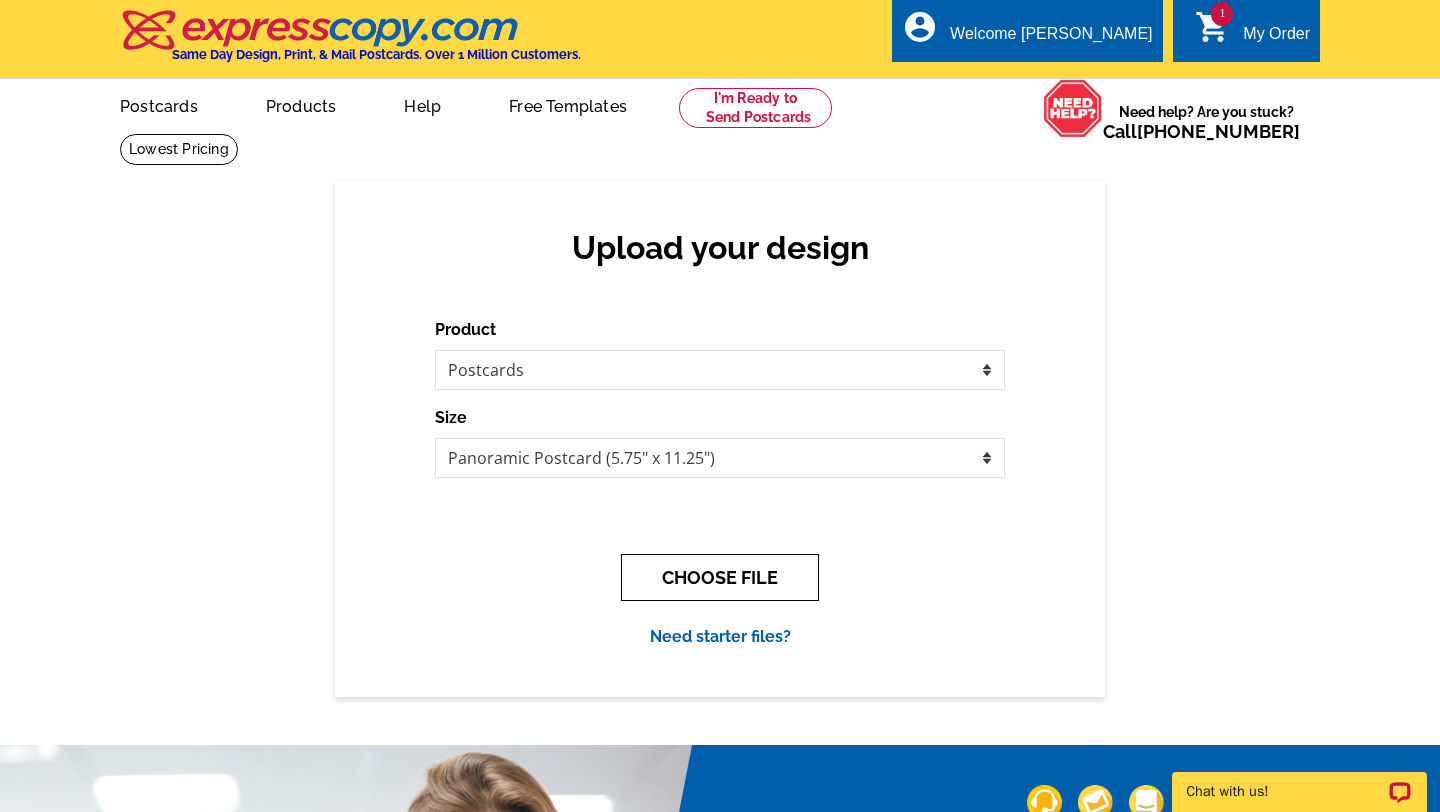 click on "CHOOSE FILE" at bounding box center (720, 577) 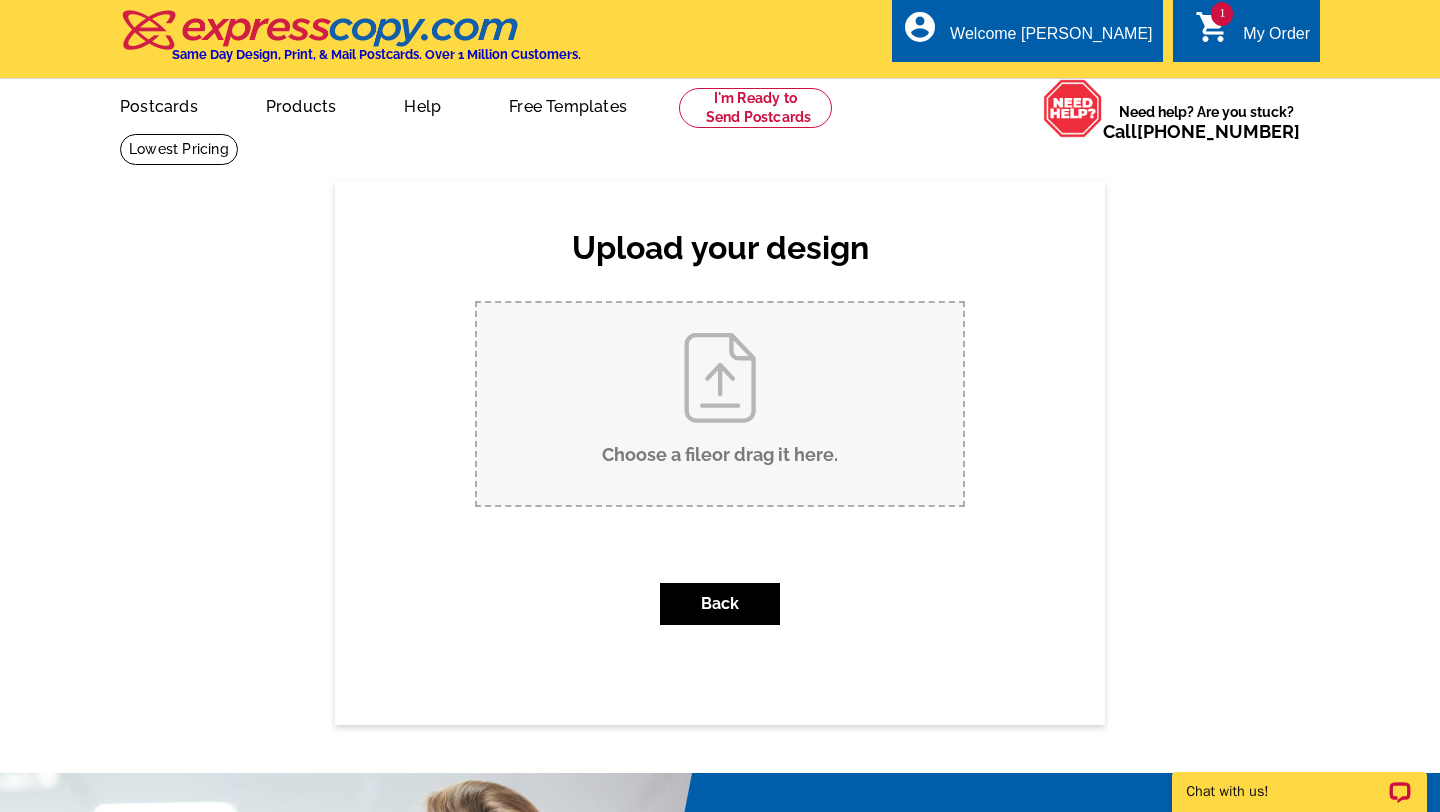 click on "Choose a file  or drag it here ." at bounding box center (720, 404) 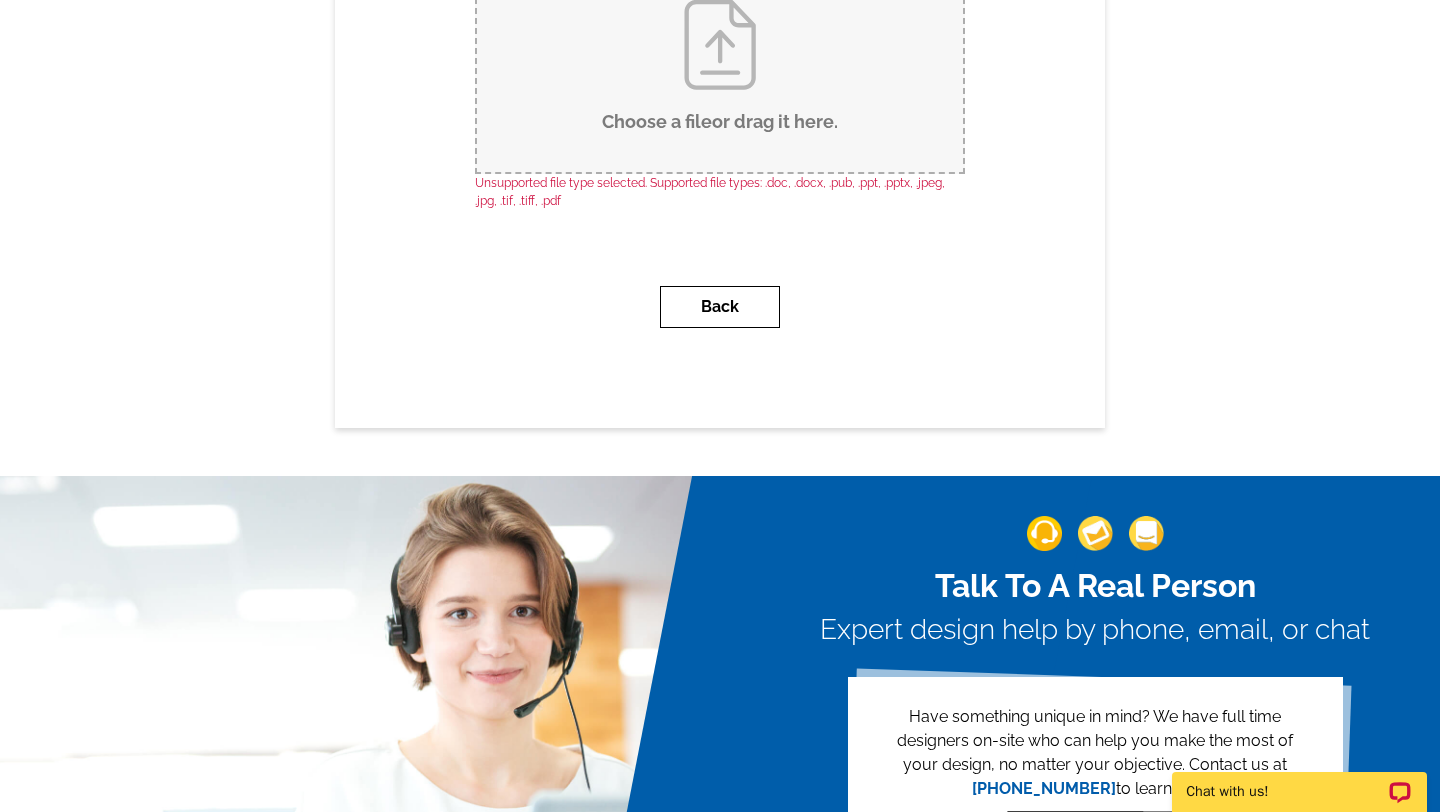click on "Back" at bounding box center [720, 307] 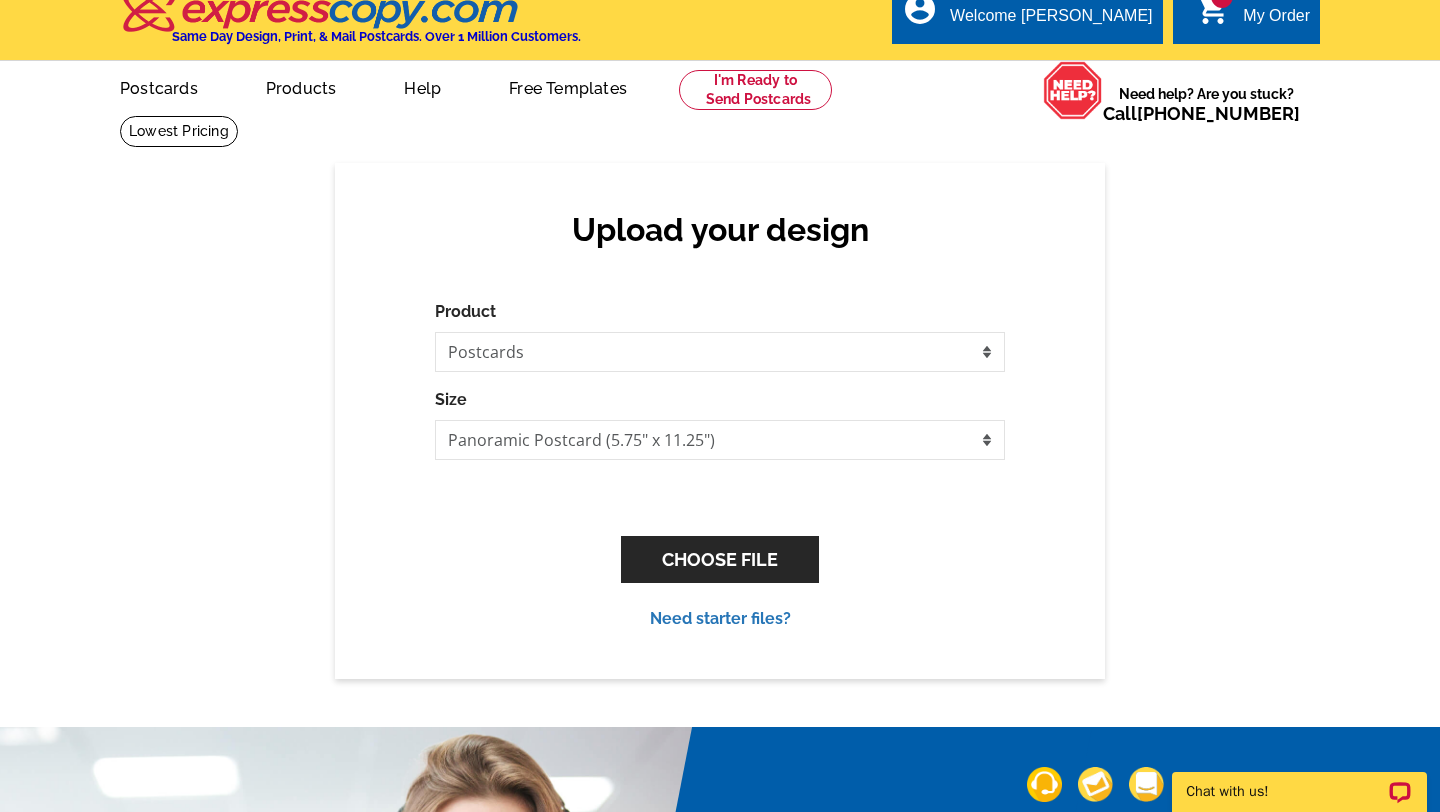 scroll, scrollTop: 0, scrollLeft: 0, axis: both 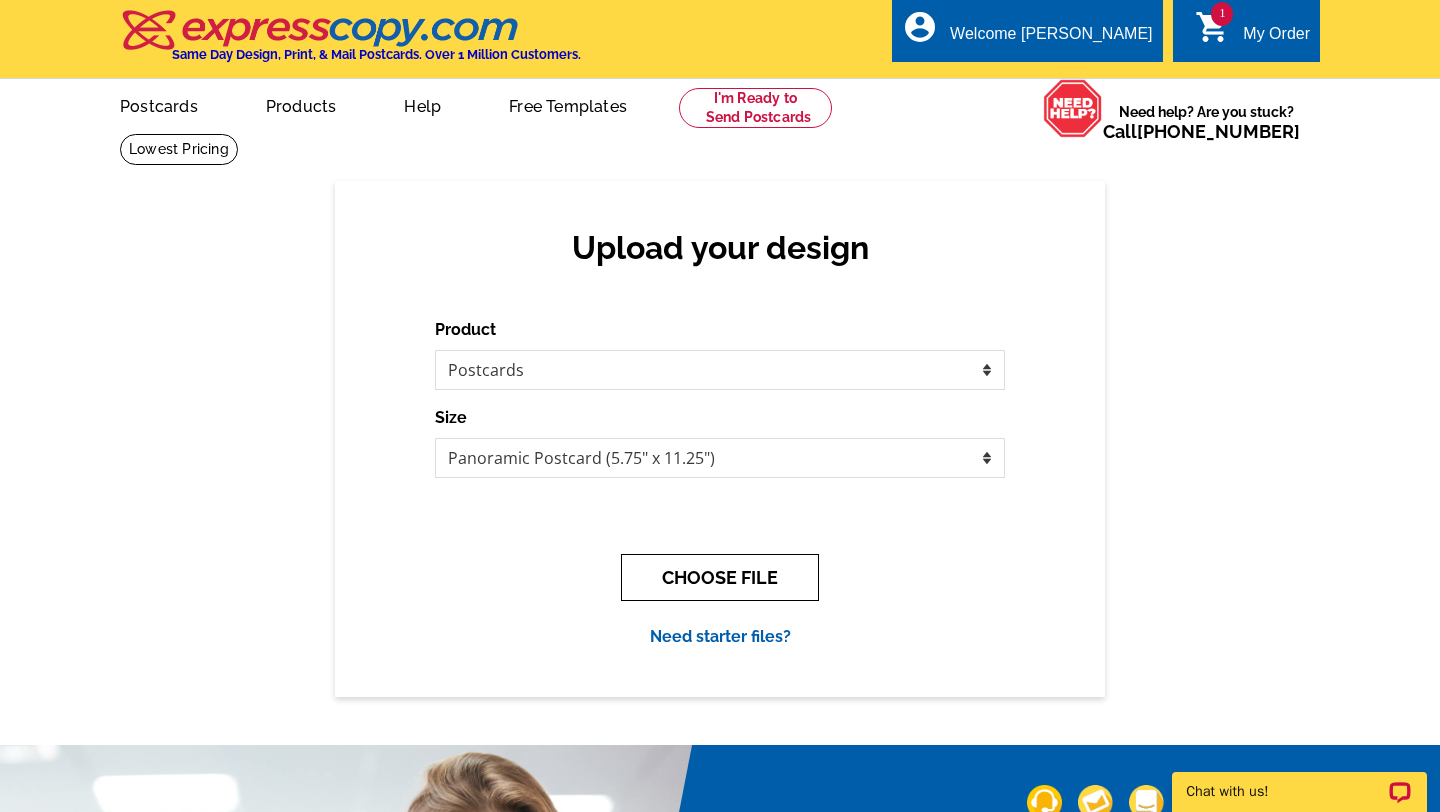 click on "CHOOSE FILE" at bounding box center (720, 577) 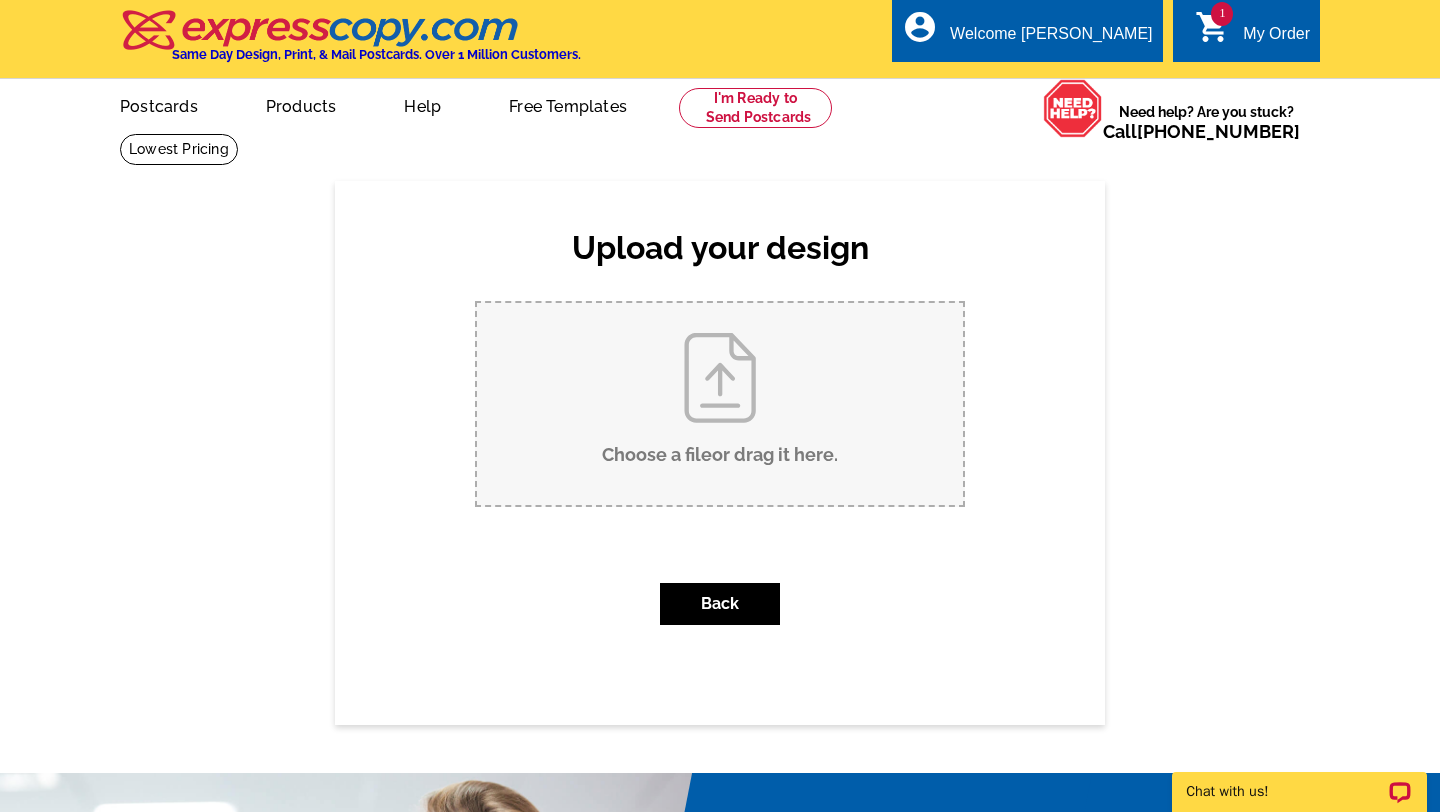 click on "Choose a file  or drag it here ." at bounding box center [720, 404] 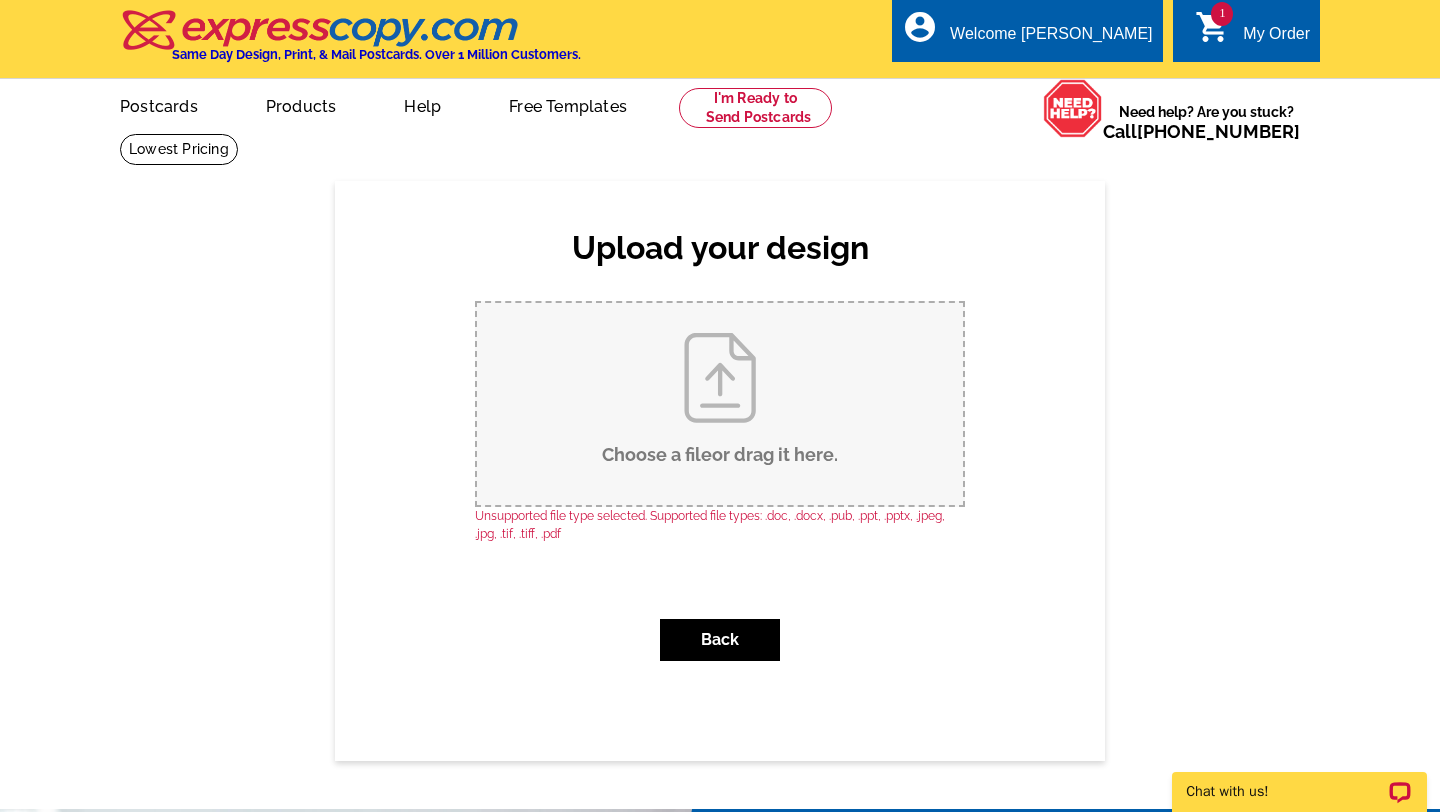 click on "Choose a file  or drag it here ." at bounding box center (720, 404) 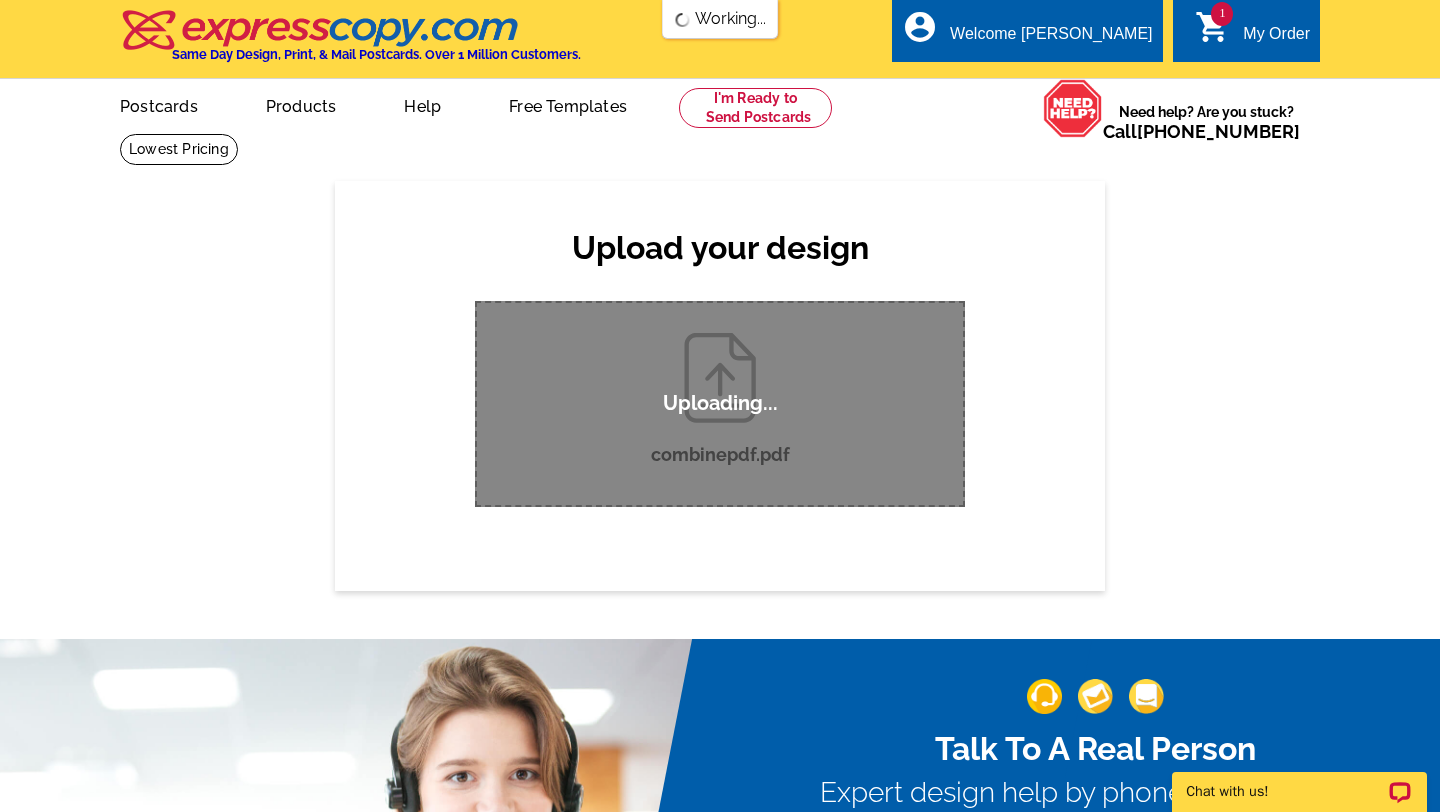 type 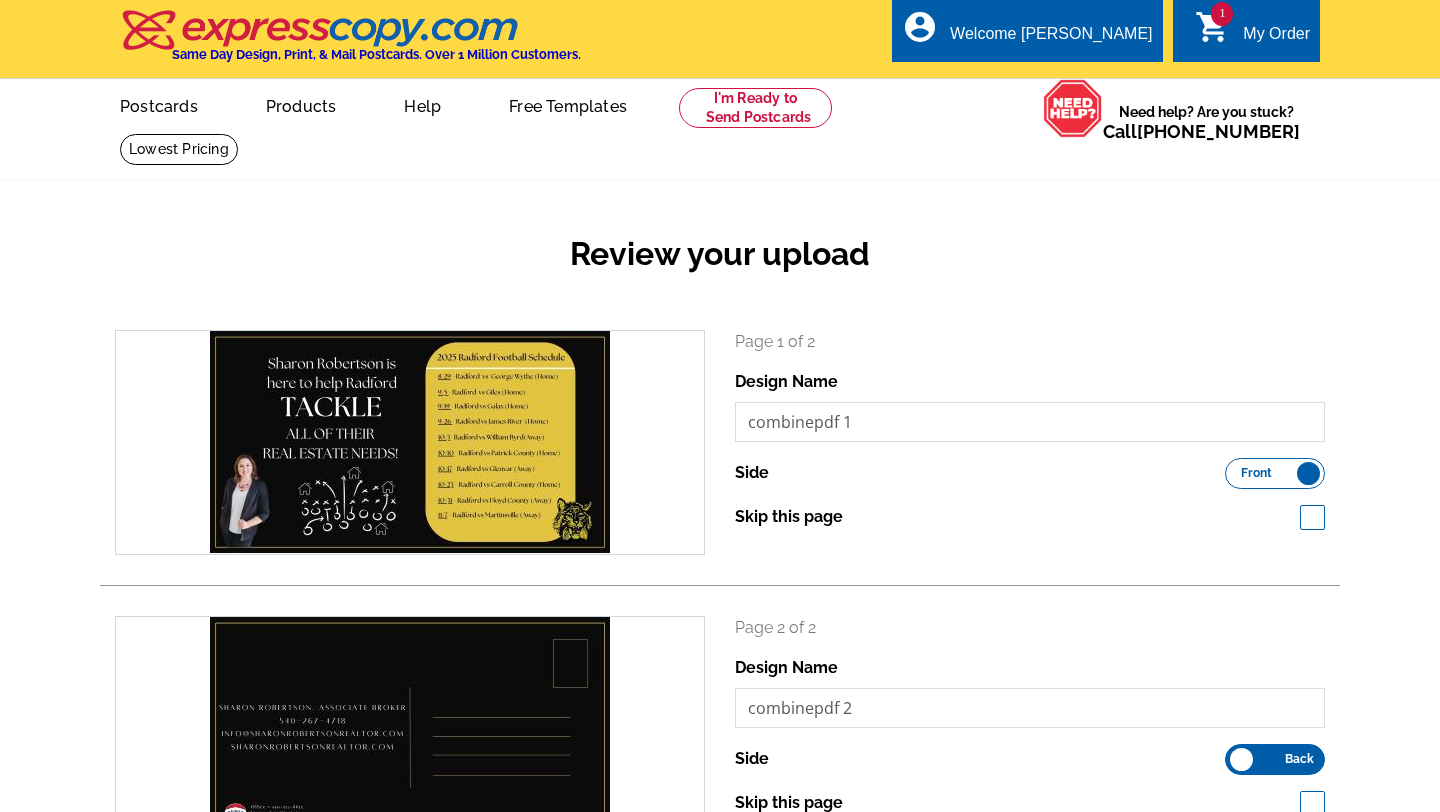 scroll, scrollTop: 0, scrollLeft: 0, axis: both 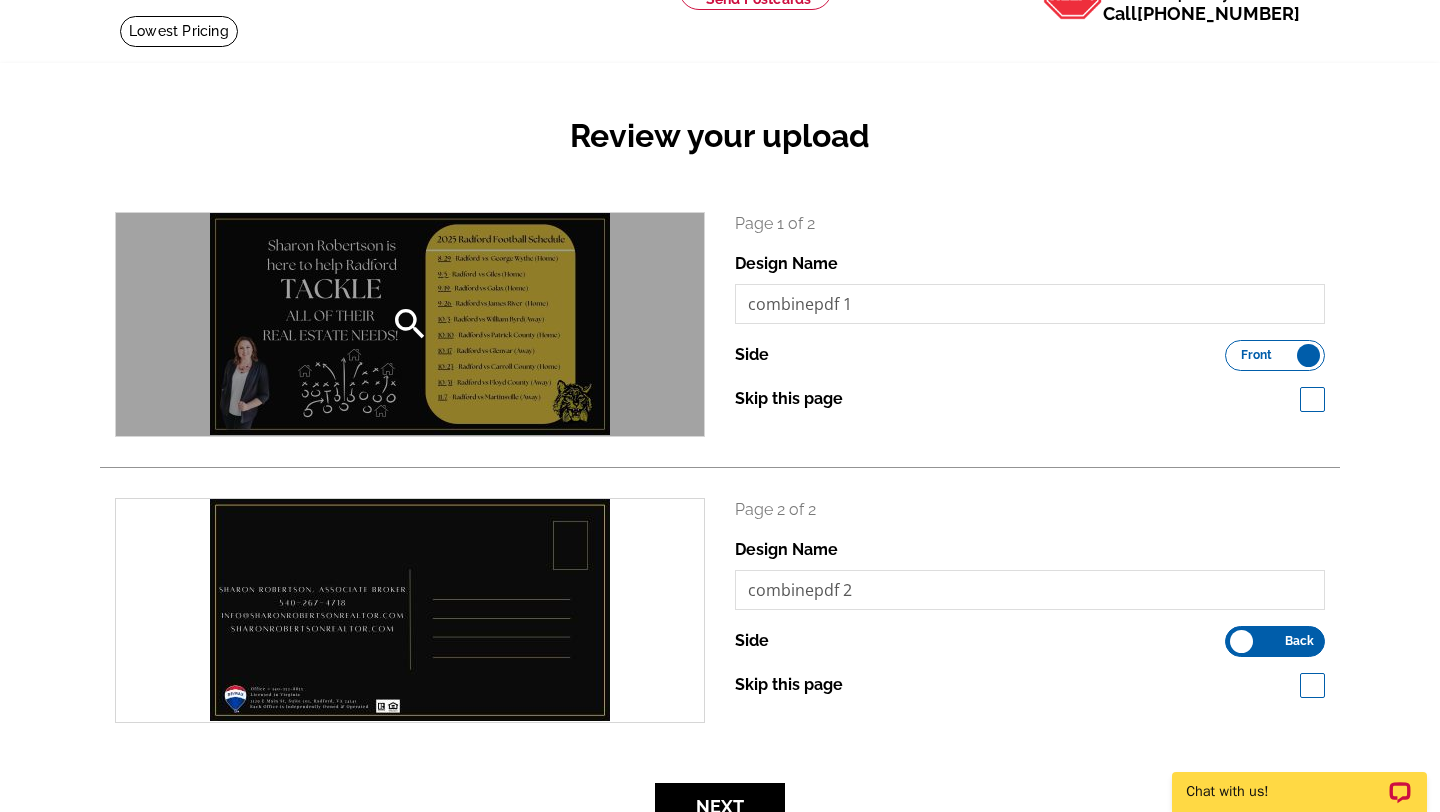 click on "search" at bounding box center (410, 324) 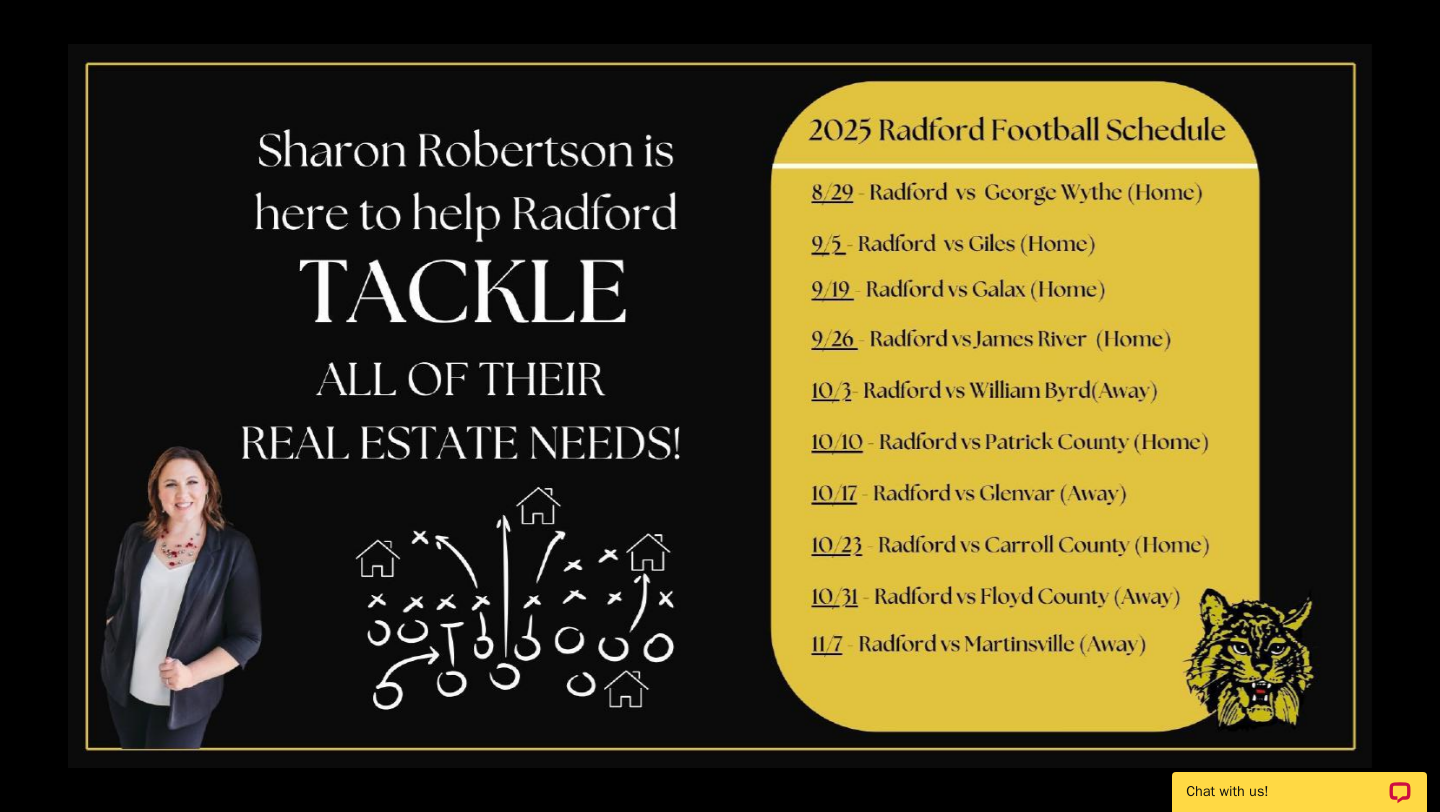click at bounding box center (1405, 406) 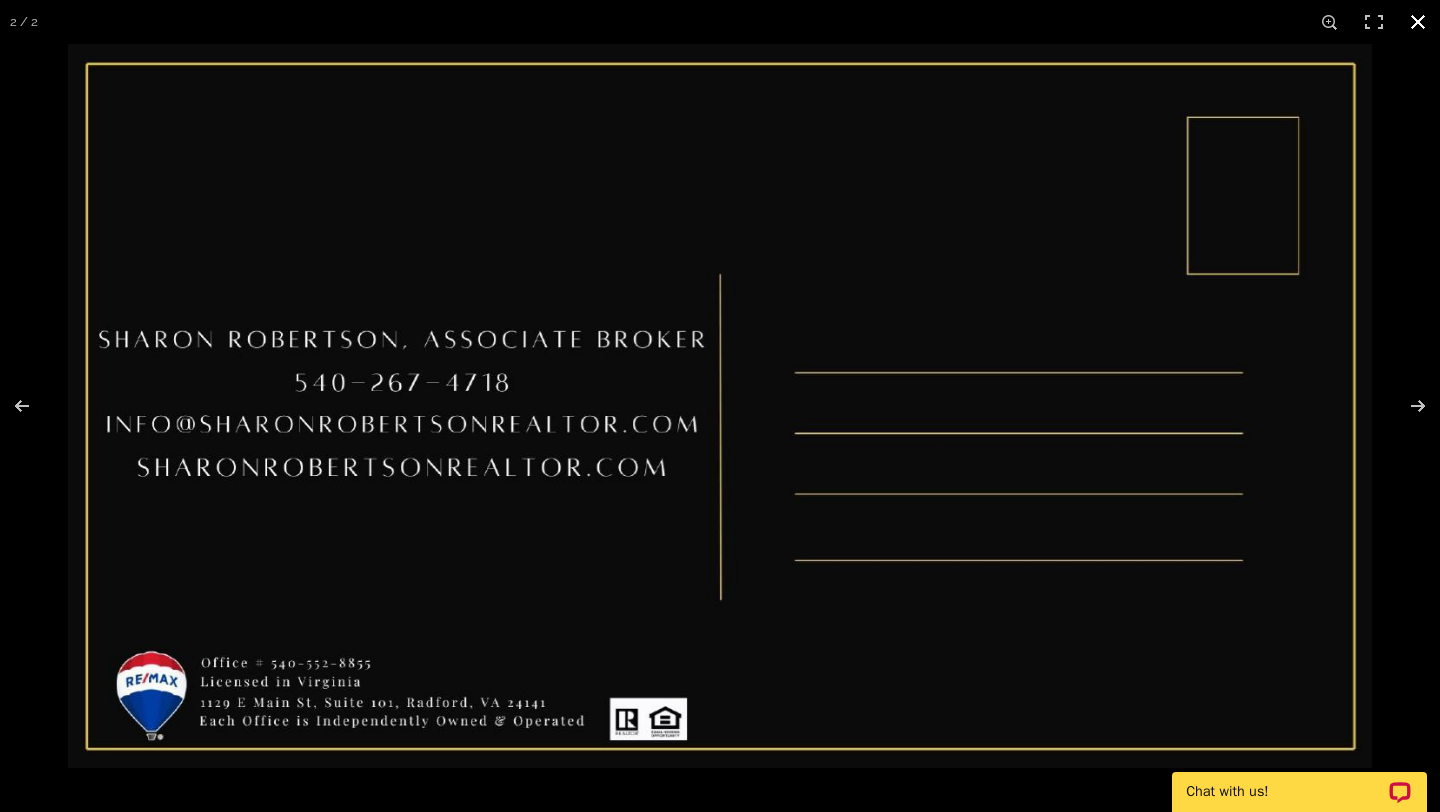 click at bounding box center [1418, 22] 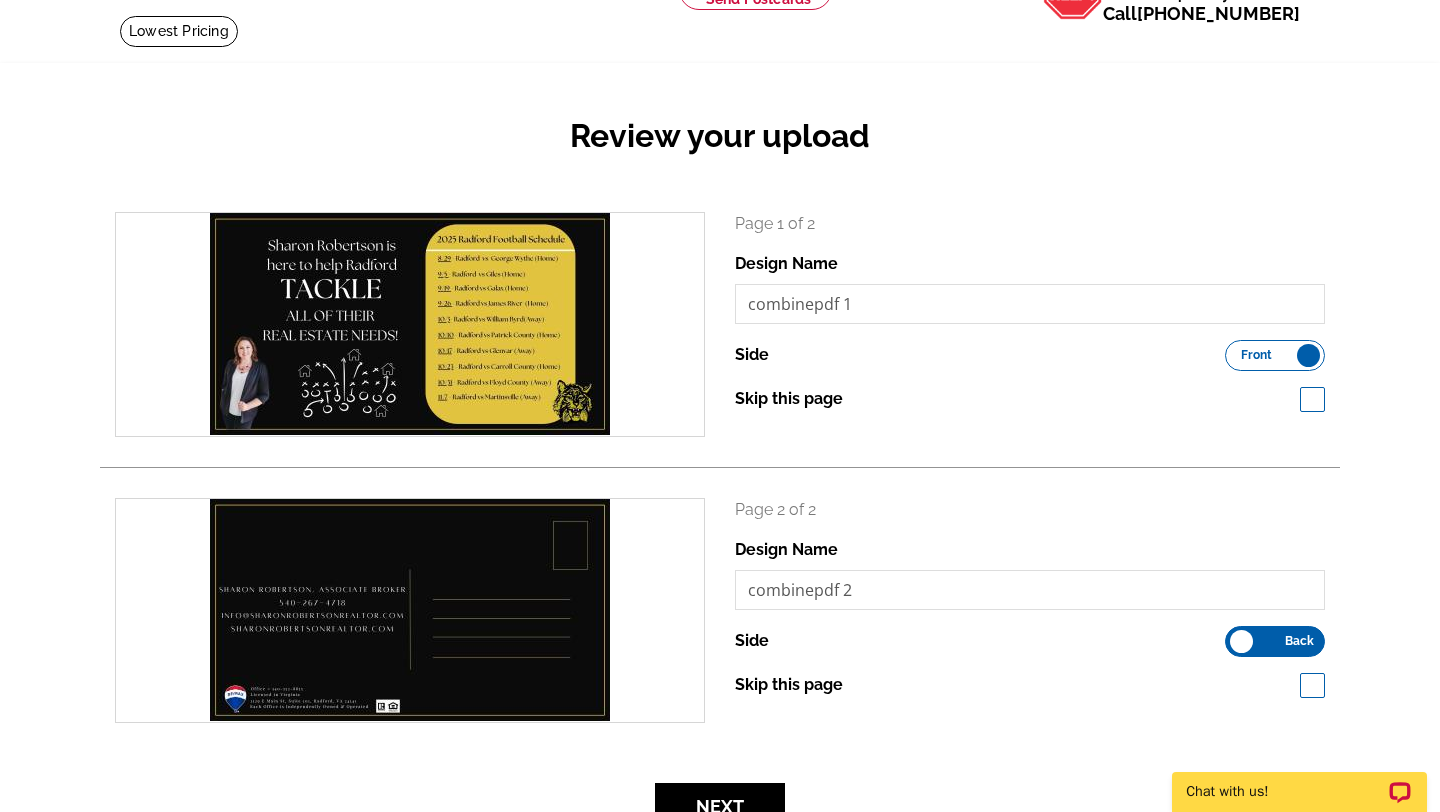 scroll, scrollTop: 191, scrollLeft: 0, axis: vertical 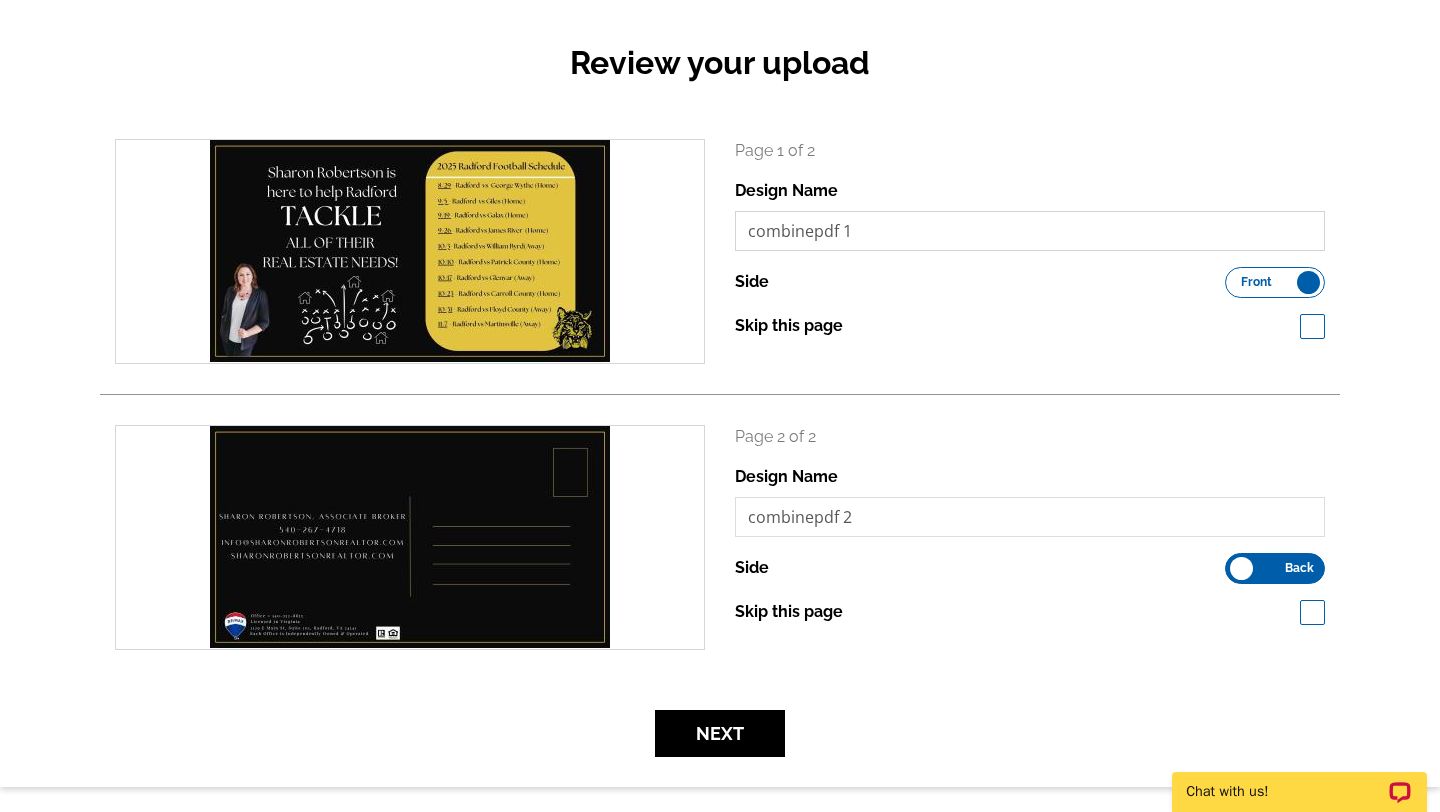 click on "combinepdf 1" at bounding box center (1030, 231) 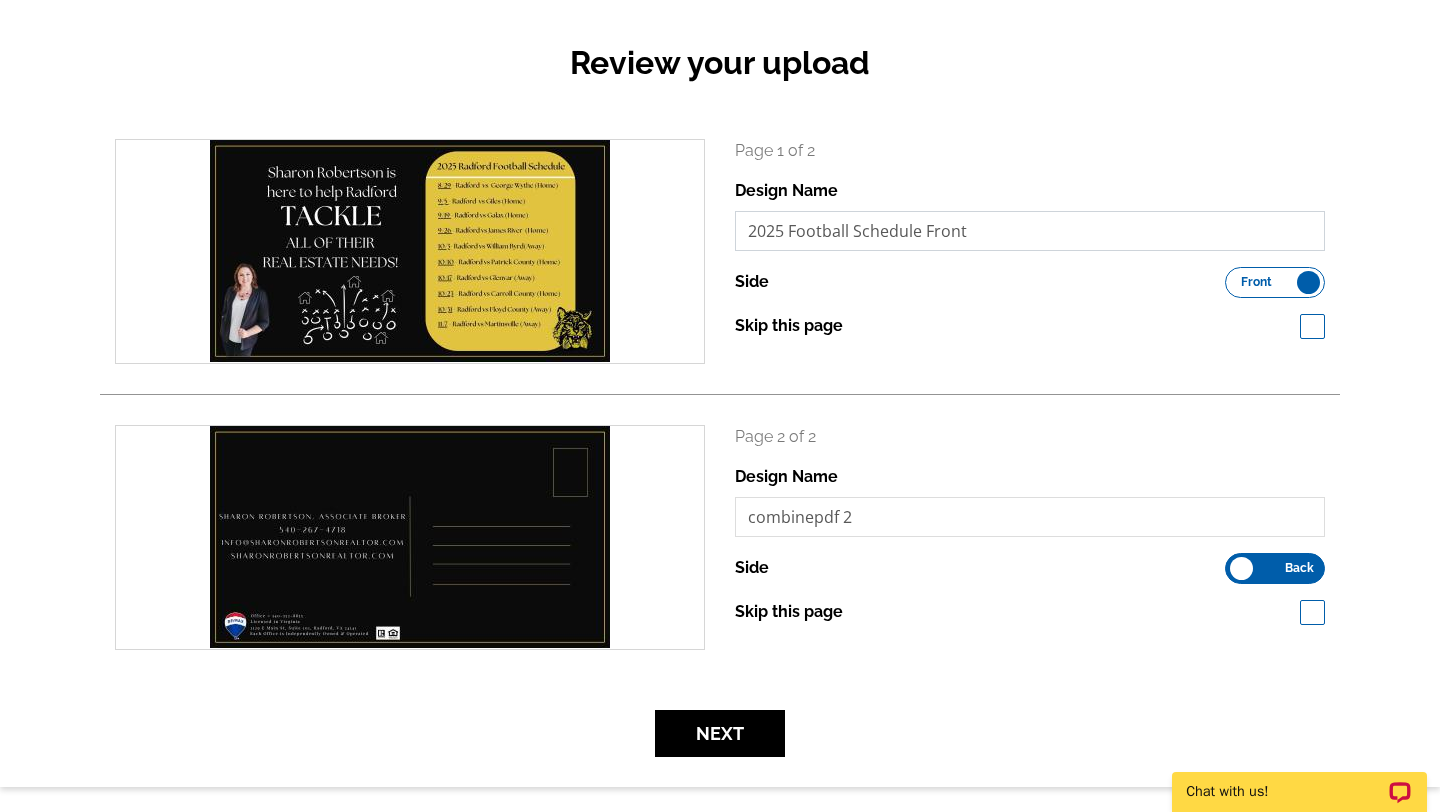 type on "2025 Football Schedule Front" 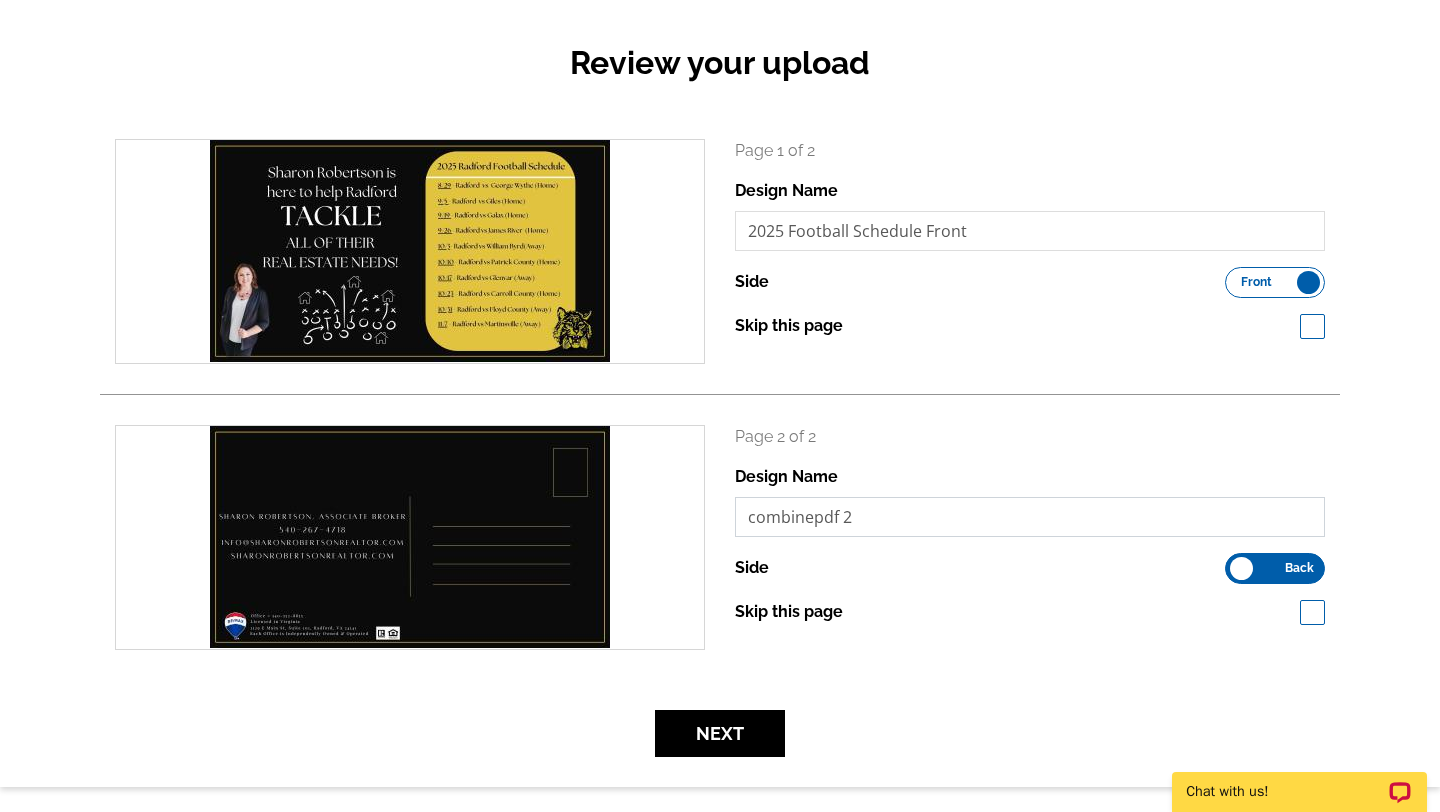 click on "combinepdf 2" at bounding box center [1030, 517] 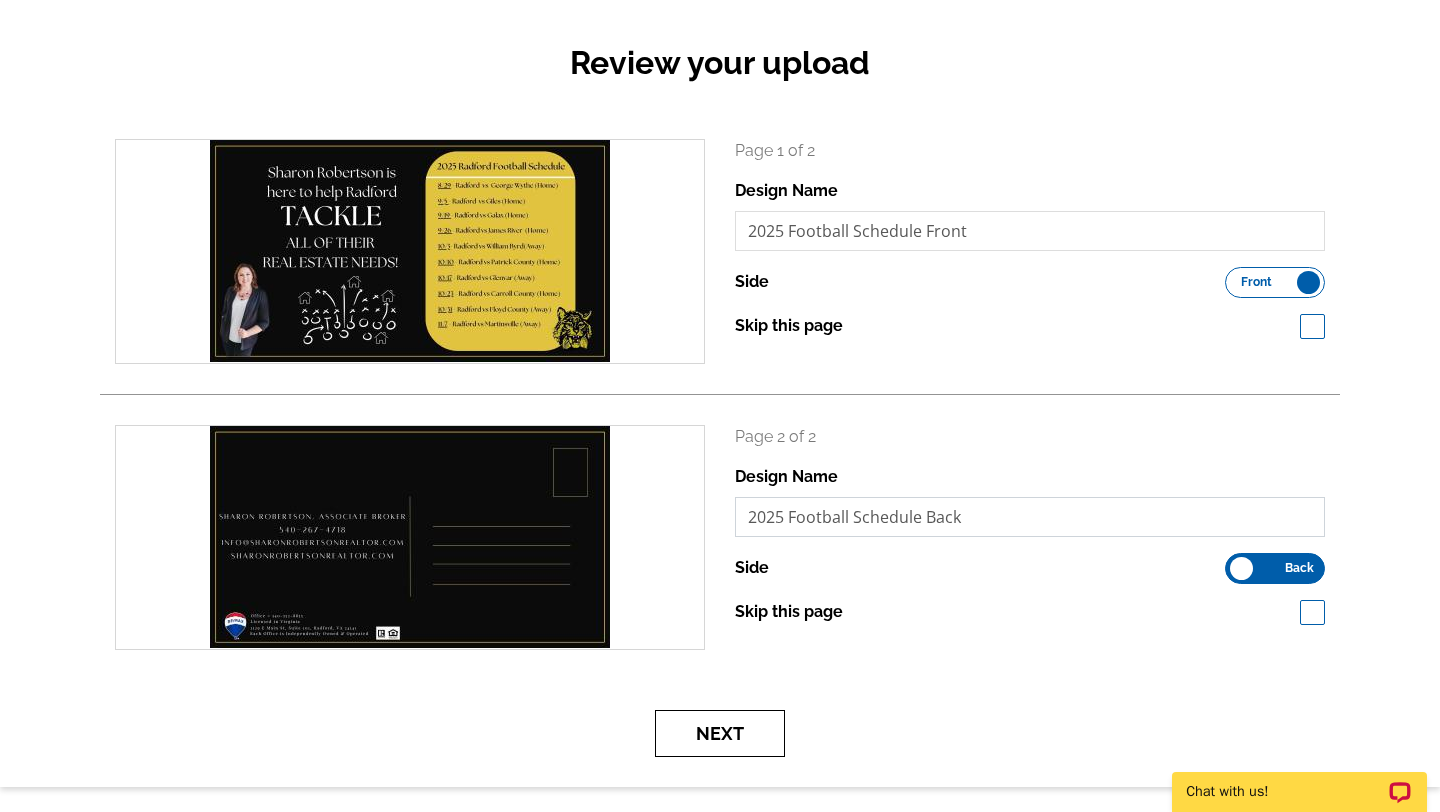 type on "2025 Football Schedule Back" 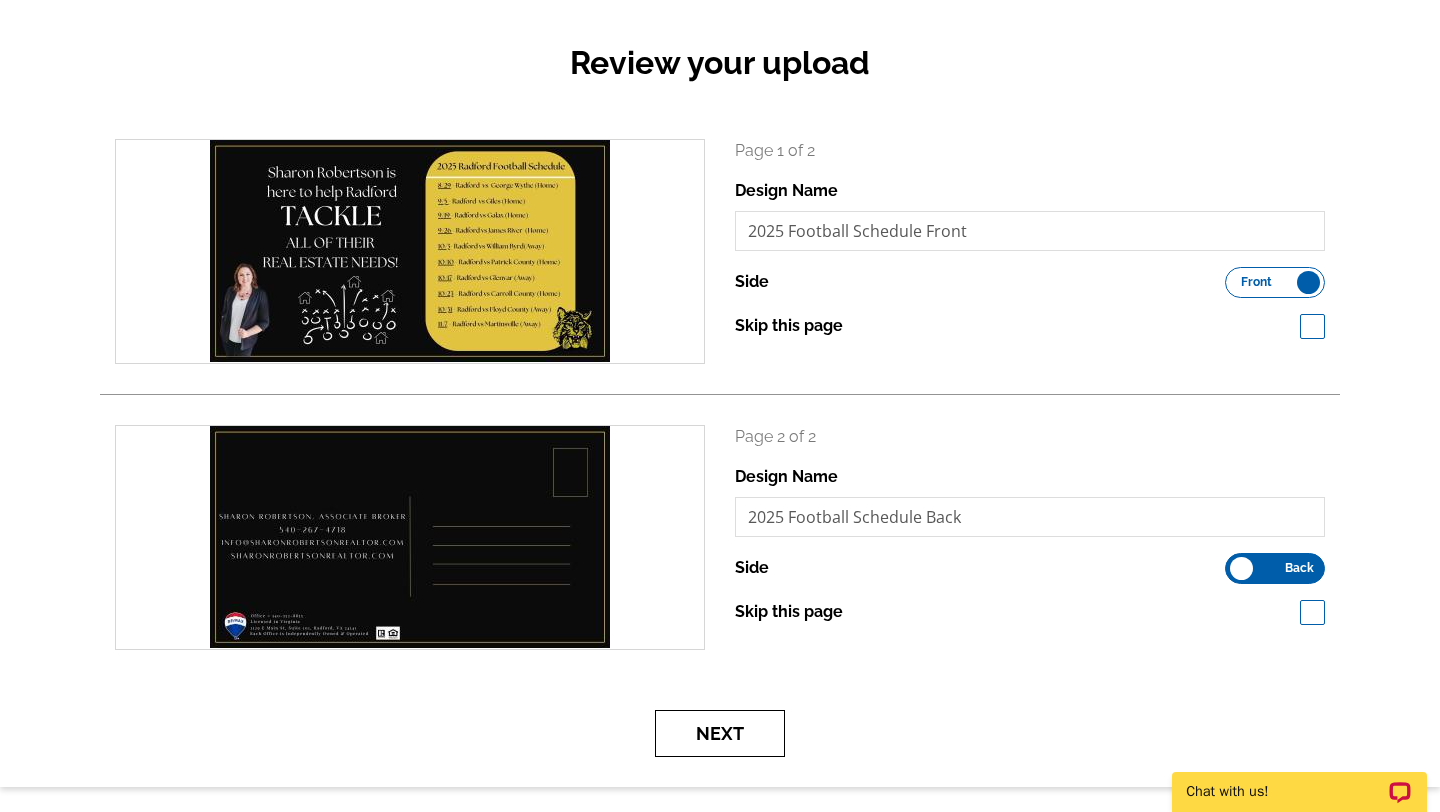 click on "Next" at bounding box center [720, 733] 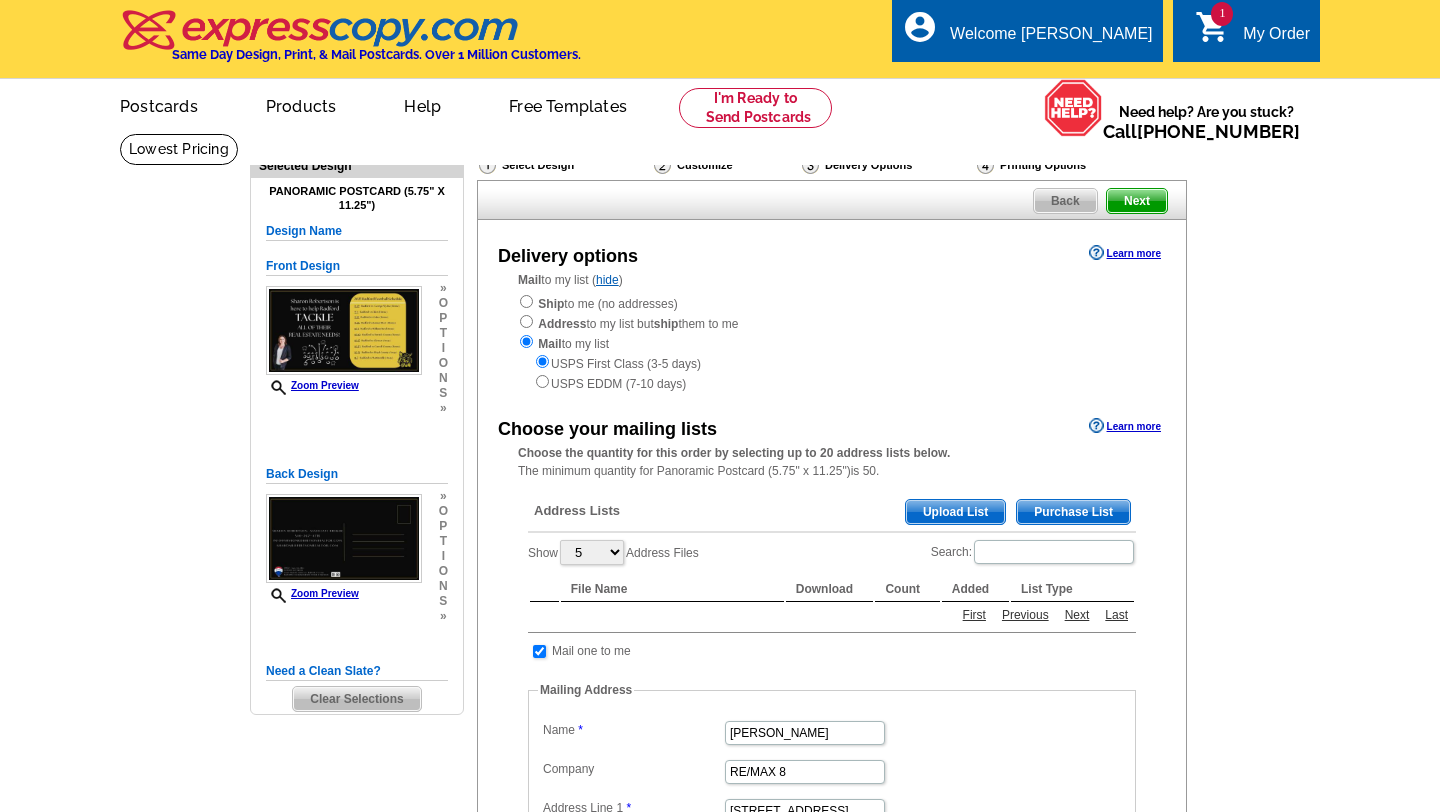 scroll, scrollTop: 0, scrollLeft: 0, axis: both 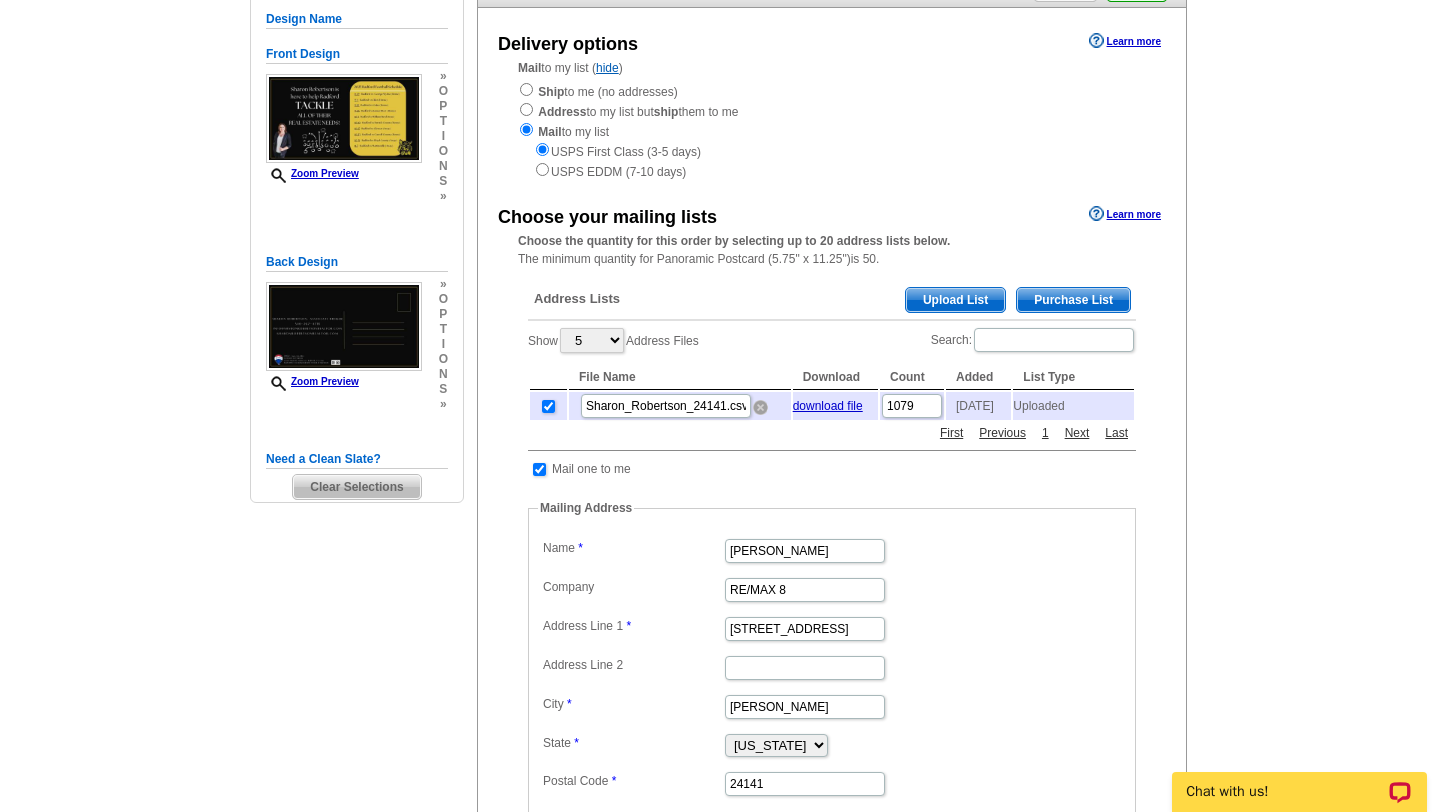 click at bounding box center [760, 407] 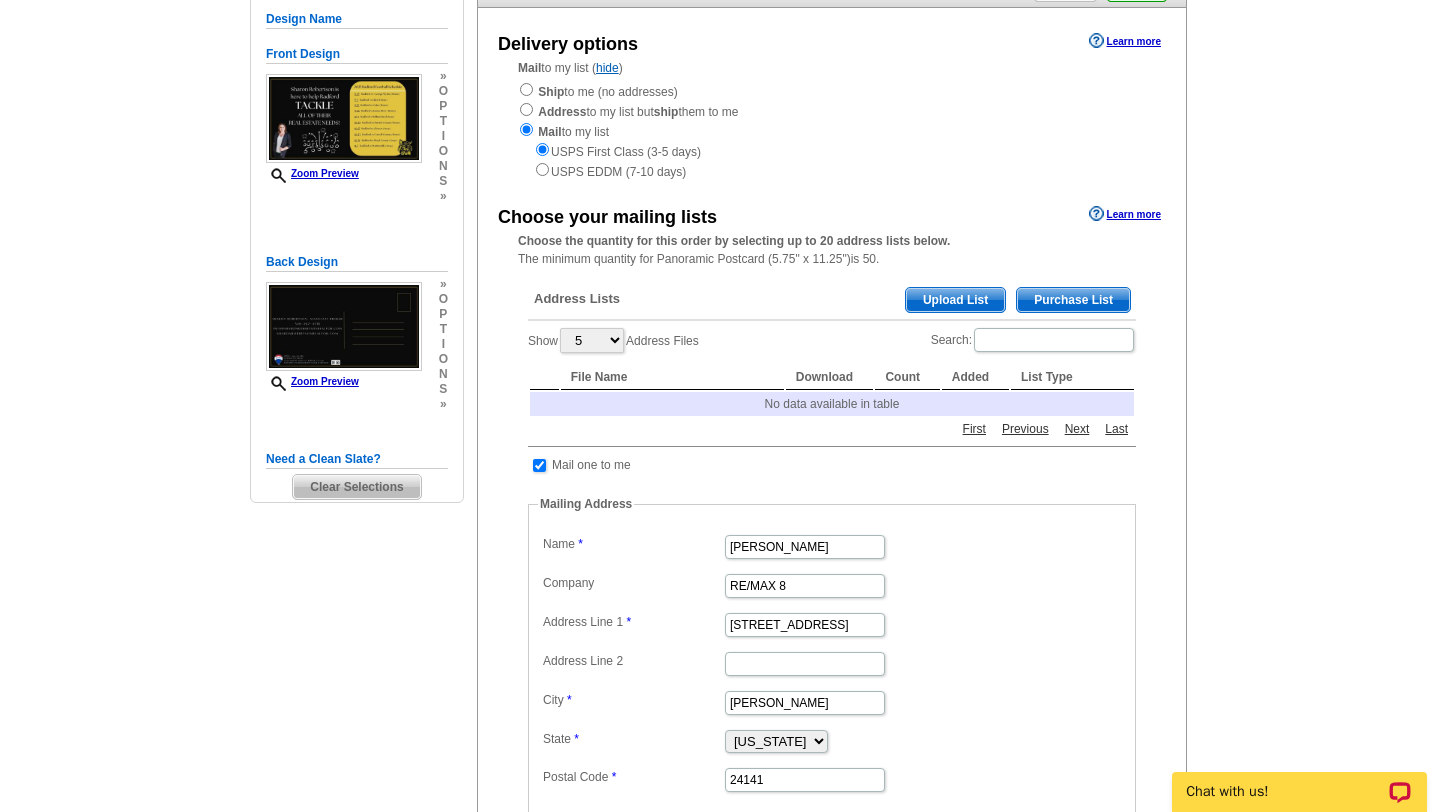 click on "Upload List" at bounding box center [955, 300] 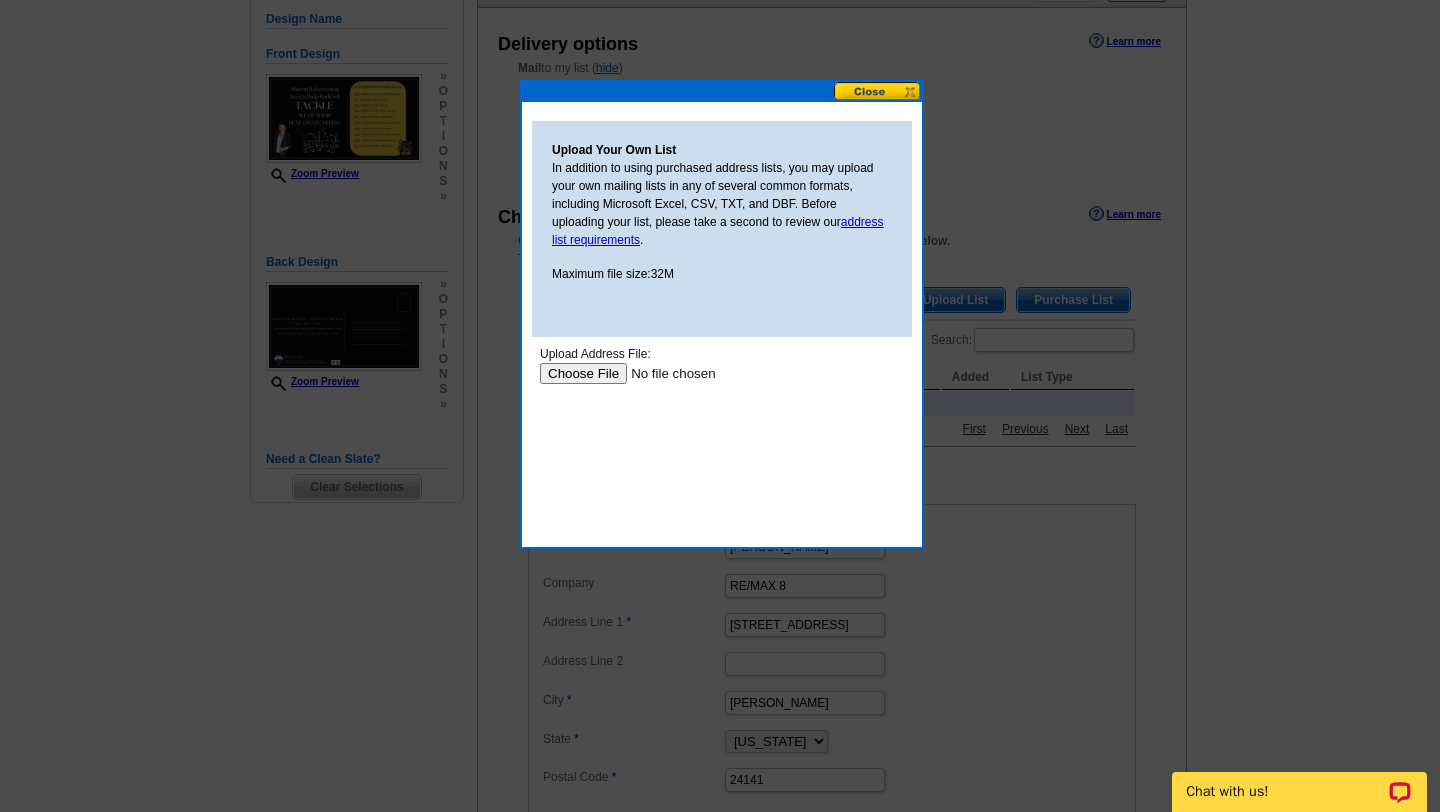 scroll, scrollTop: 0, scrollLeft: 0, axis: both 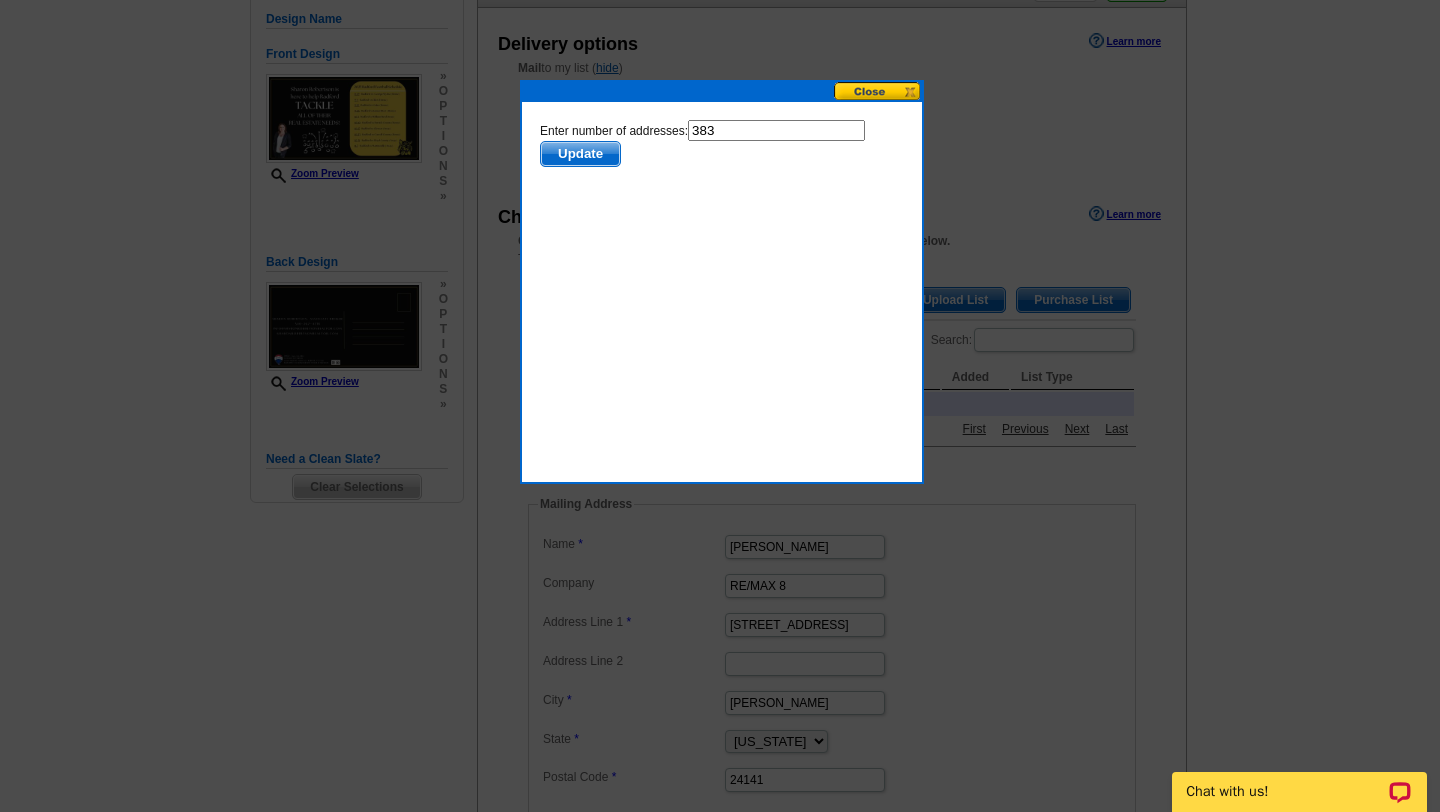 click on "Update" at bounding box center (580, 154) 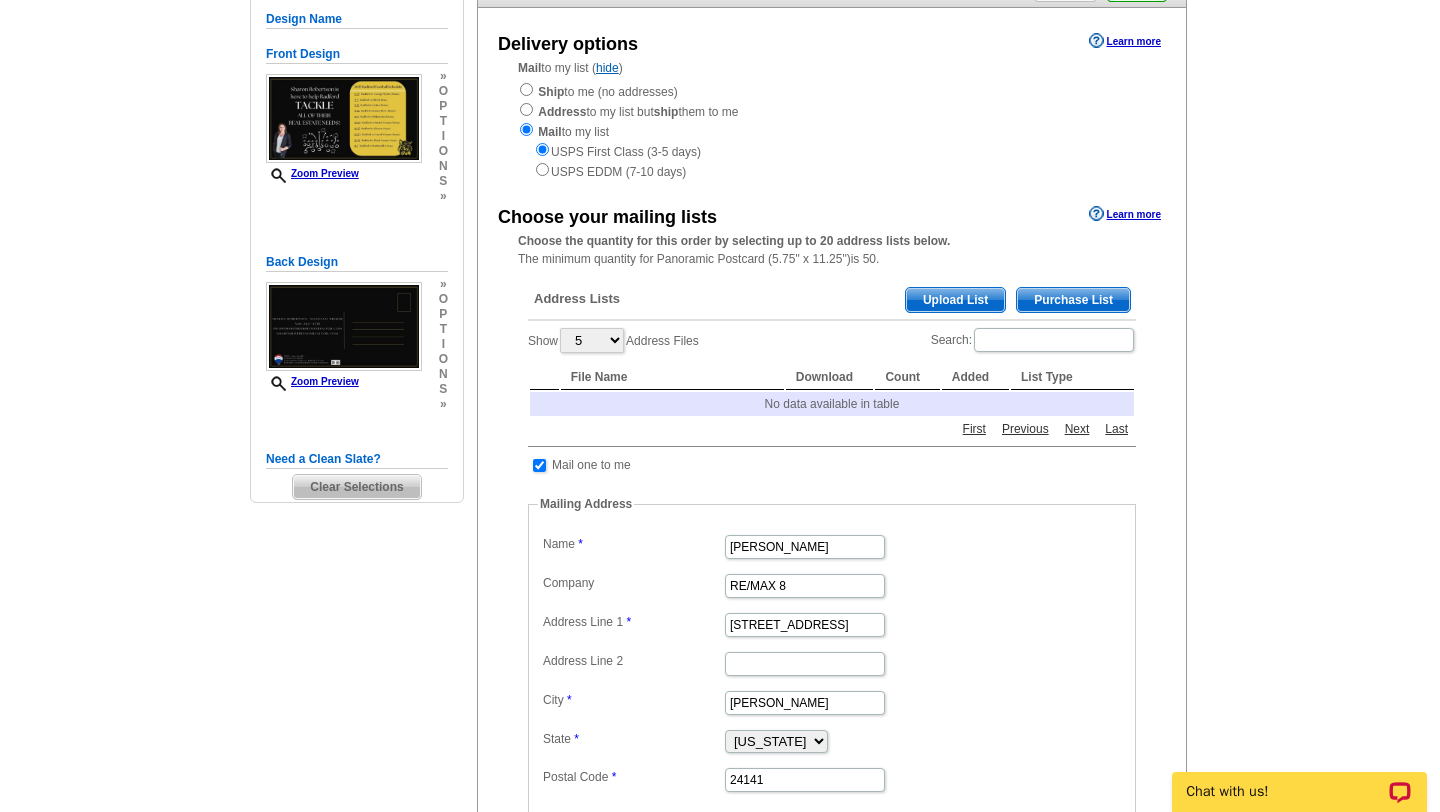 click on "USPS First Class                                                    (3-5 days)
USPS EDDM                                                    (7-10 days)" at bounding box center (832, 161) 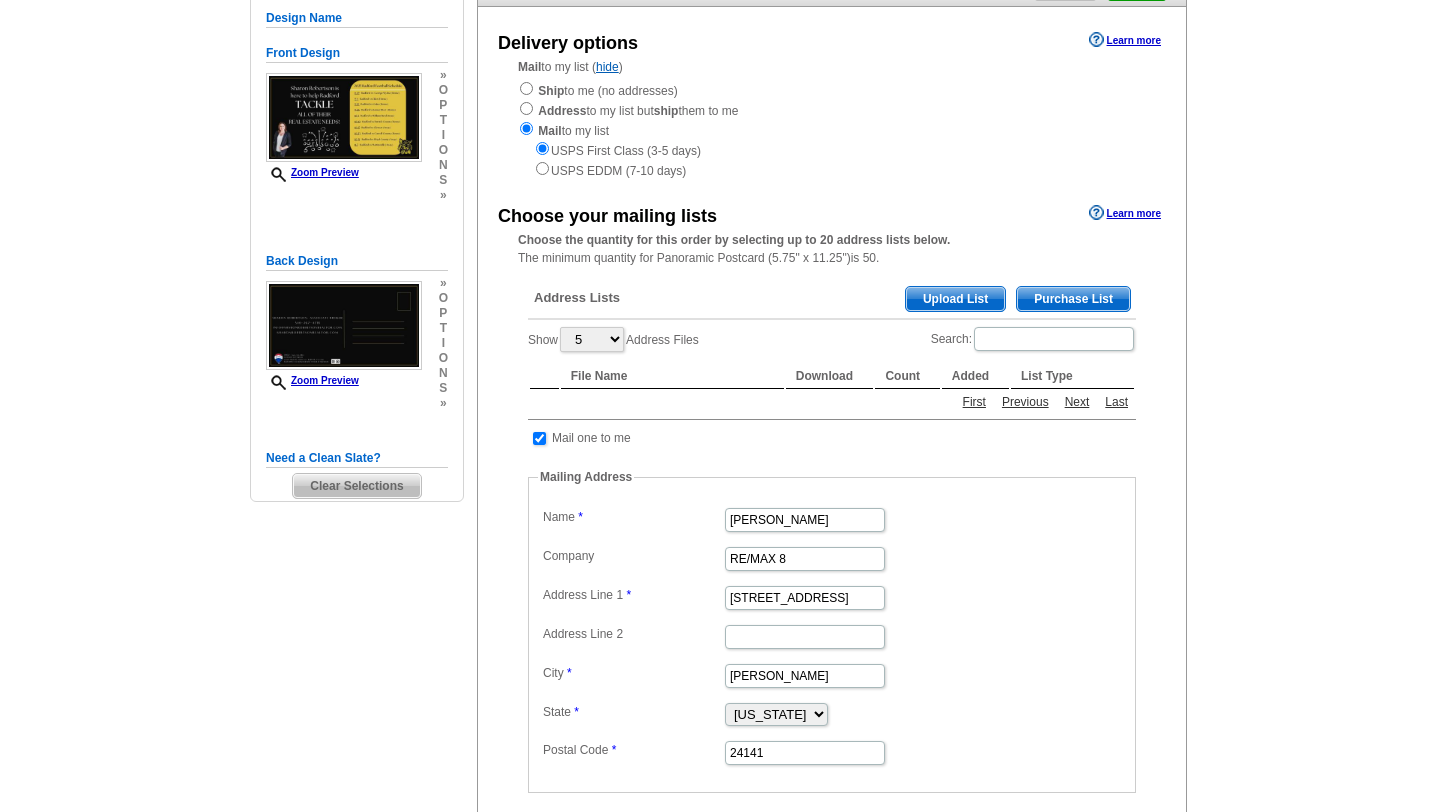 scroll, scrollTop: 212, scrollLeft: 0, axis: vertical 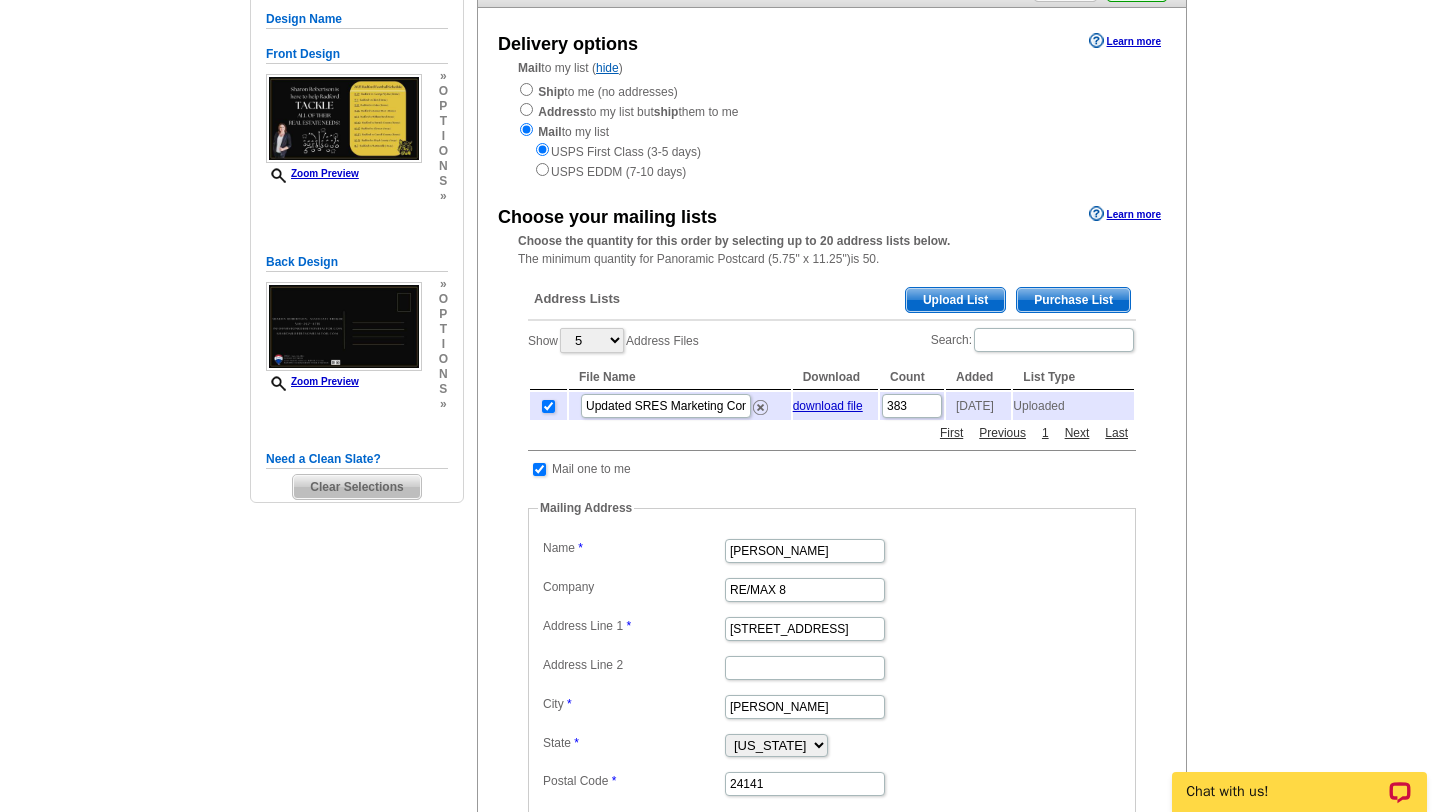 click on "USPS First Class                                                    (3-5 days)
USPS EDDM                                                    (7-10 days)" at bounding box center [832, 161] 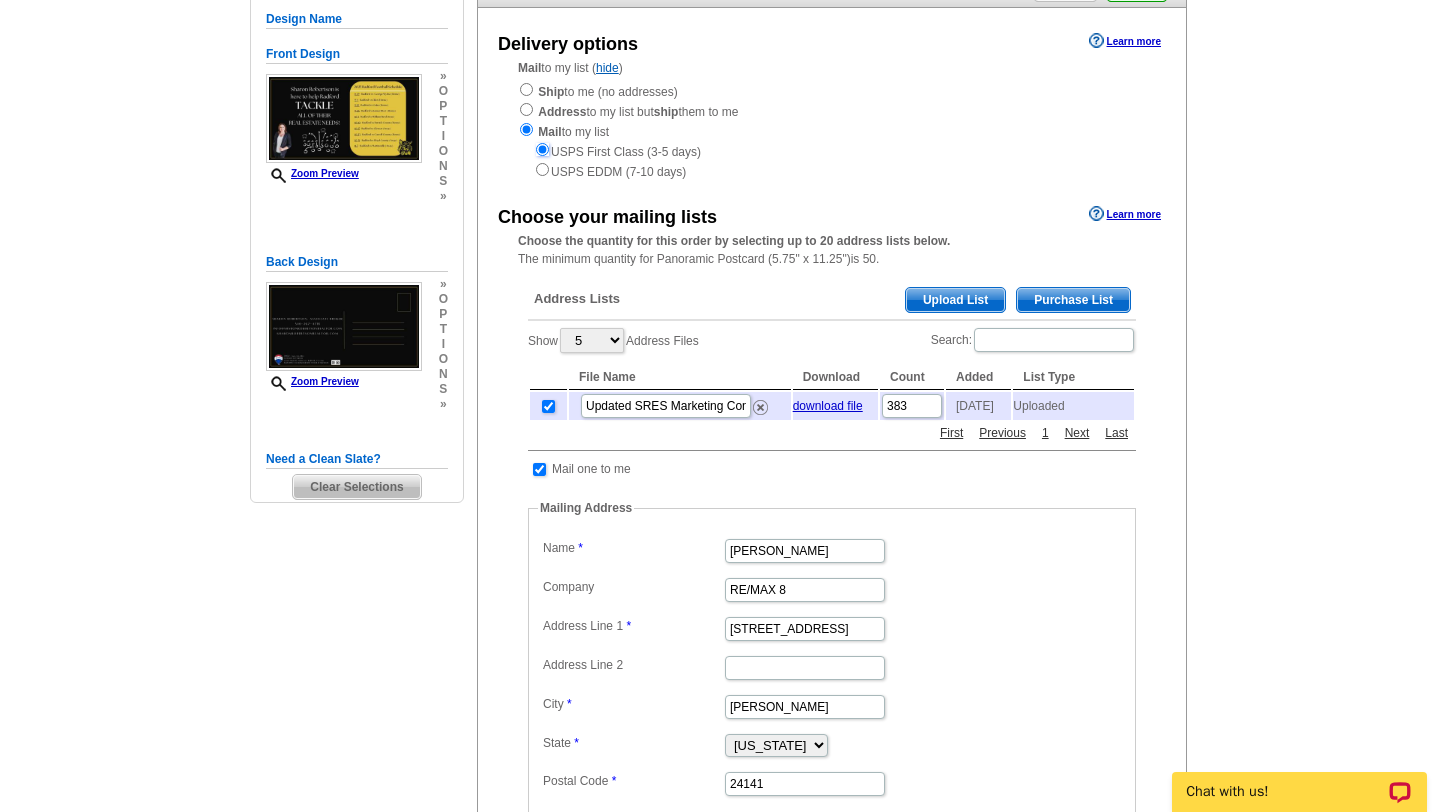 click at bounding box center [542, 149] 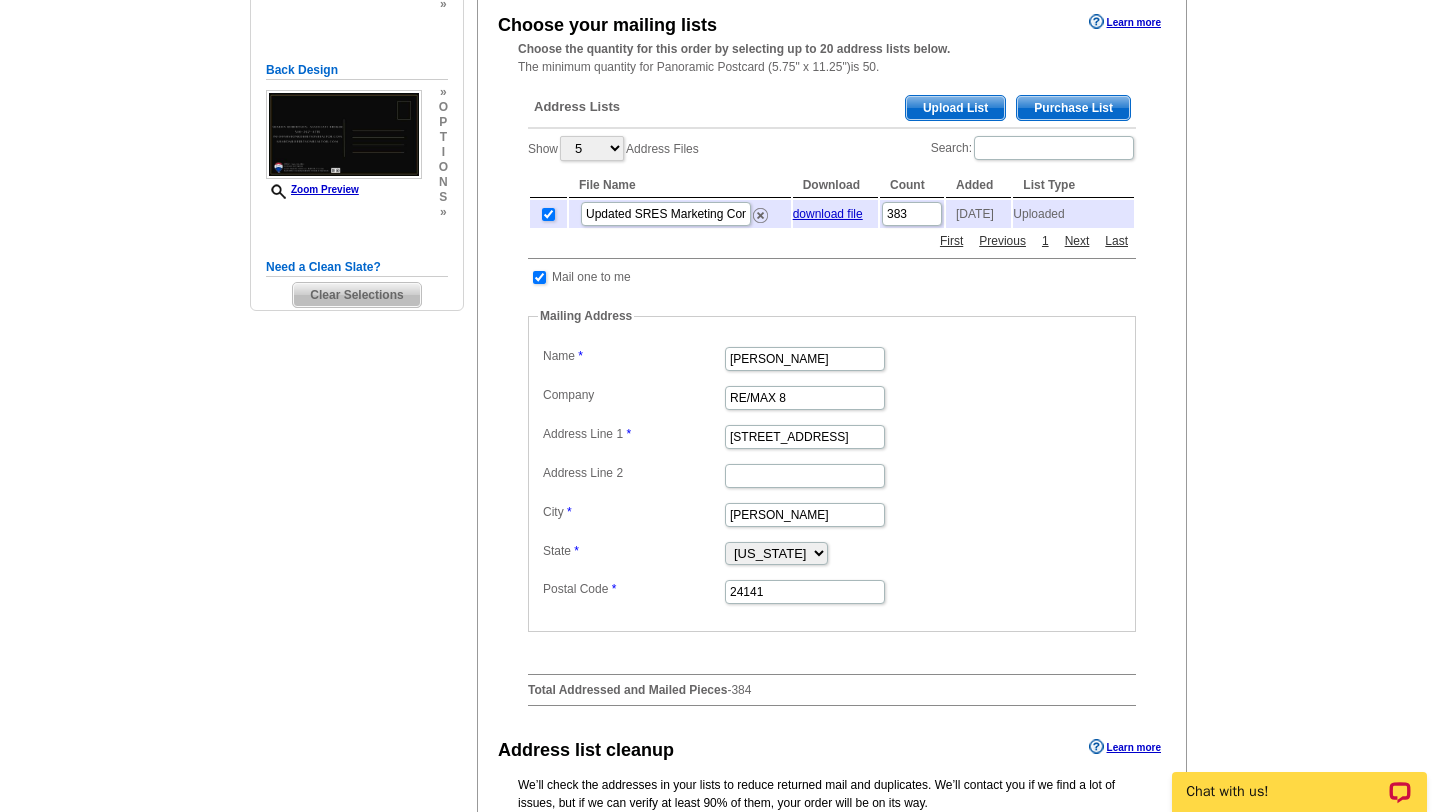 scroll, scrollTop: 412, scrollLeft: 0, axis: vertical 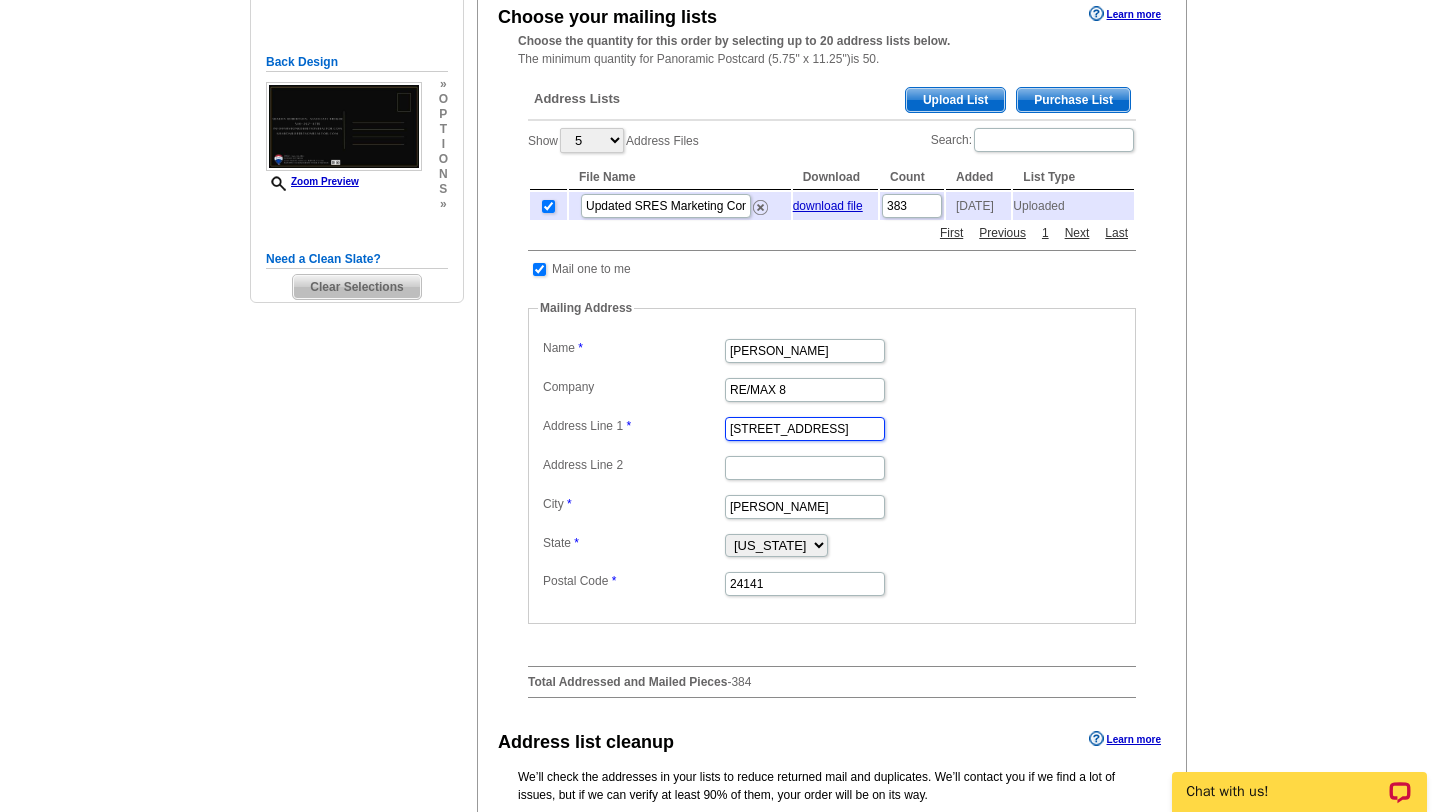 click on "[STREET_ADDRESS]" at bounding box center (805, 429) 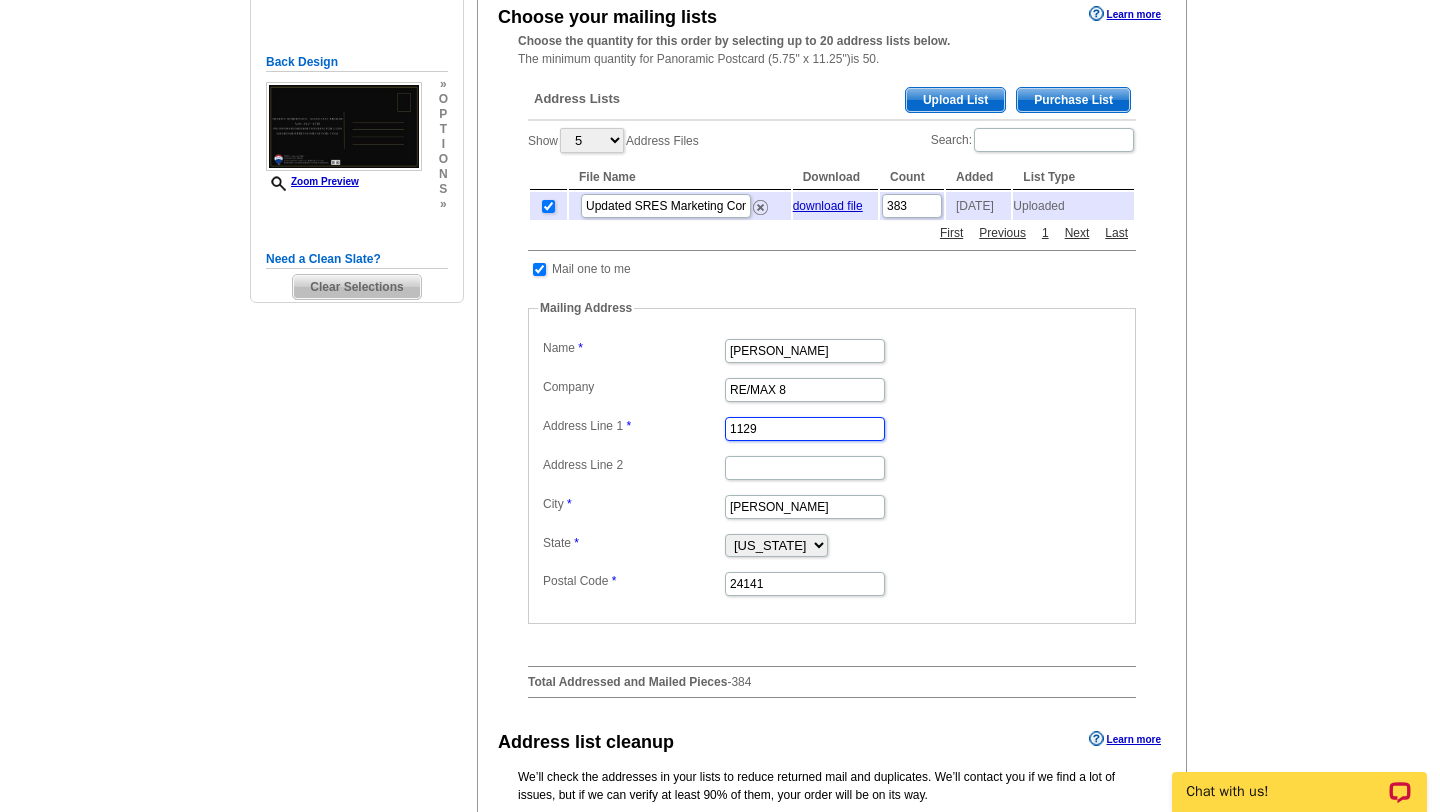 type on "[STREET_ADDRESS]" 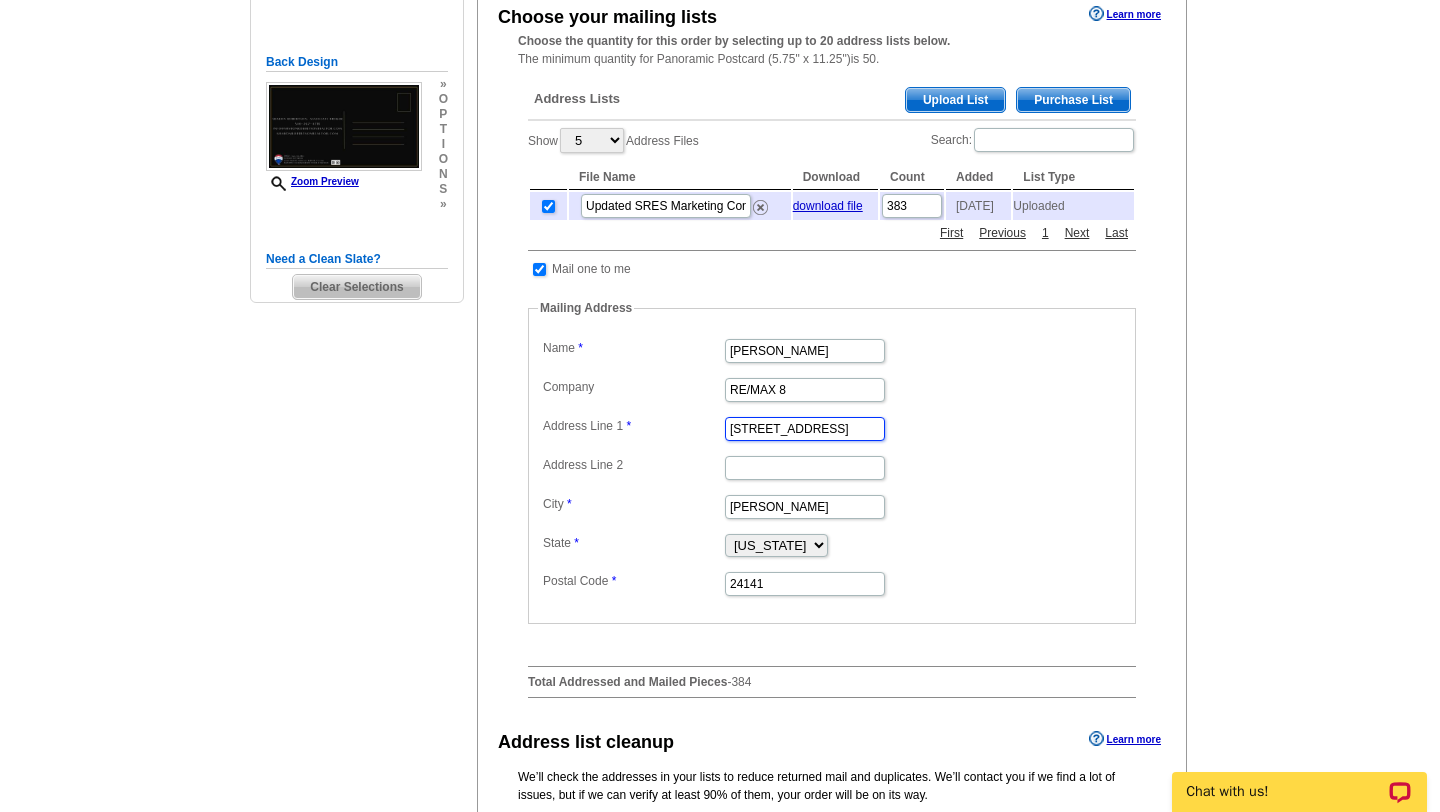 scroll, scrollTop: 0, scrollLeft: 0, axis: both 